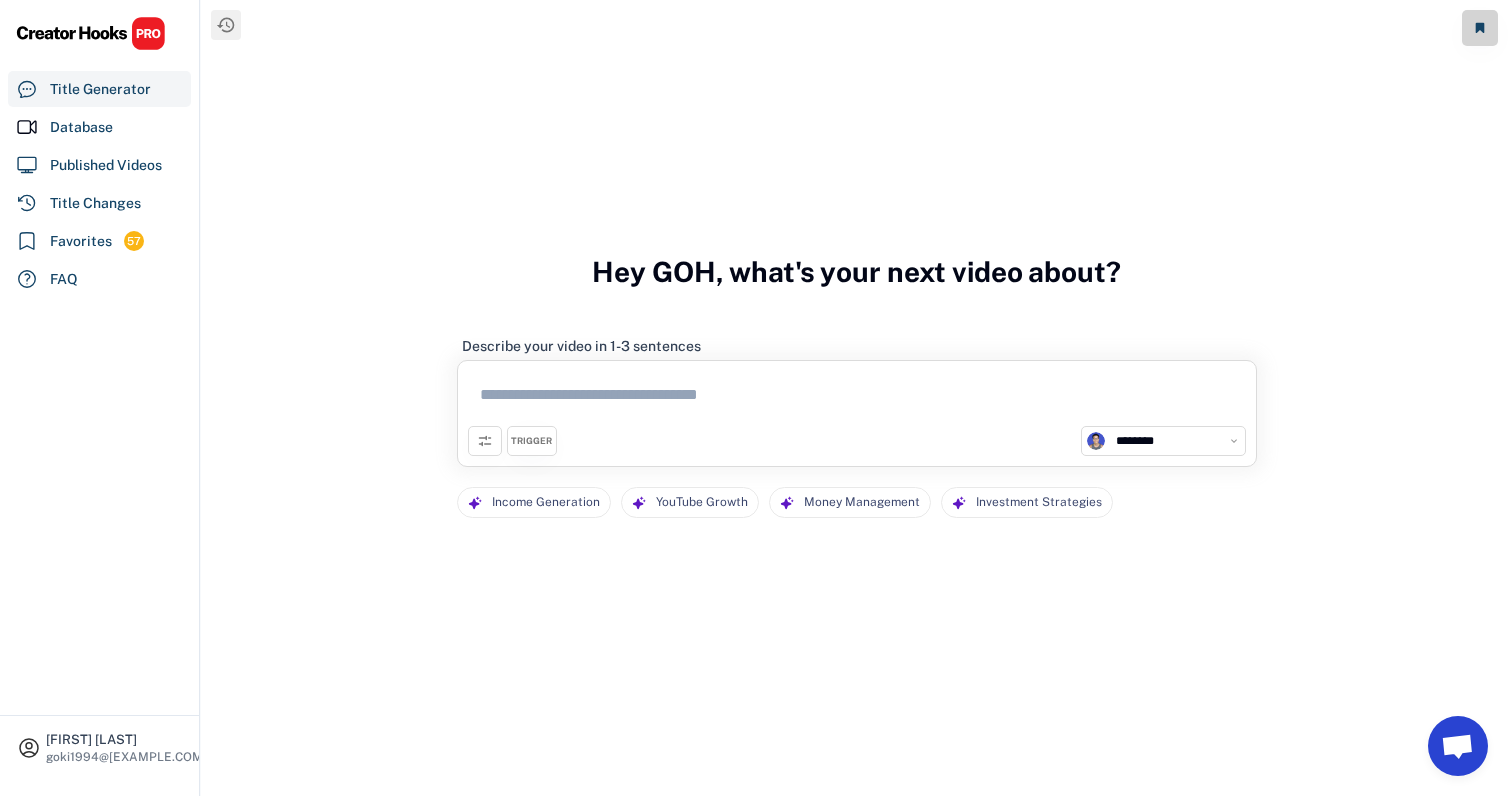 select on "**********" 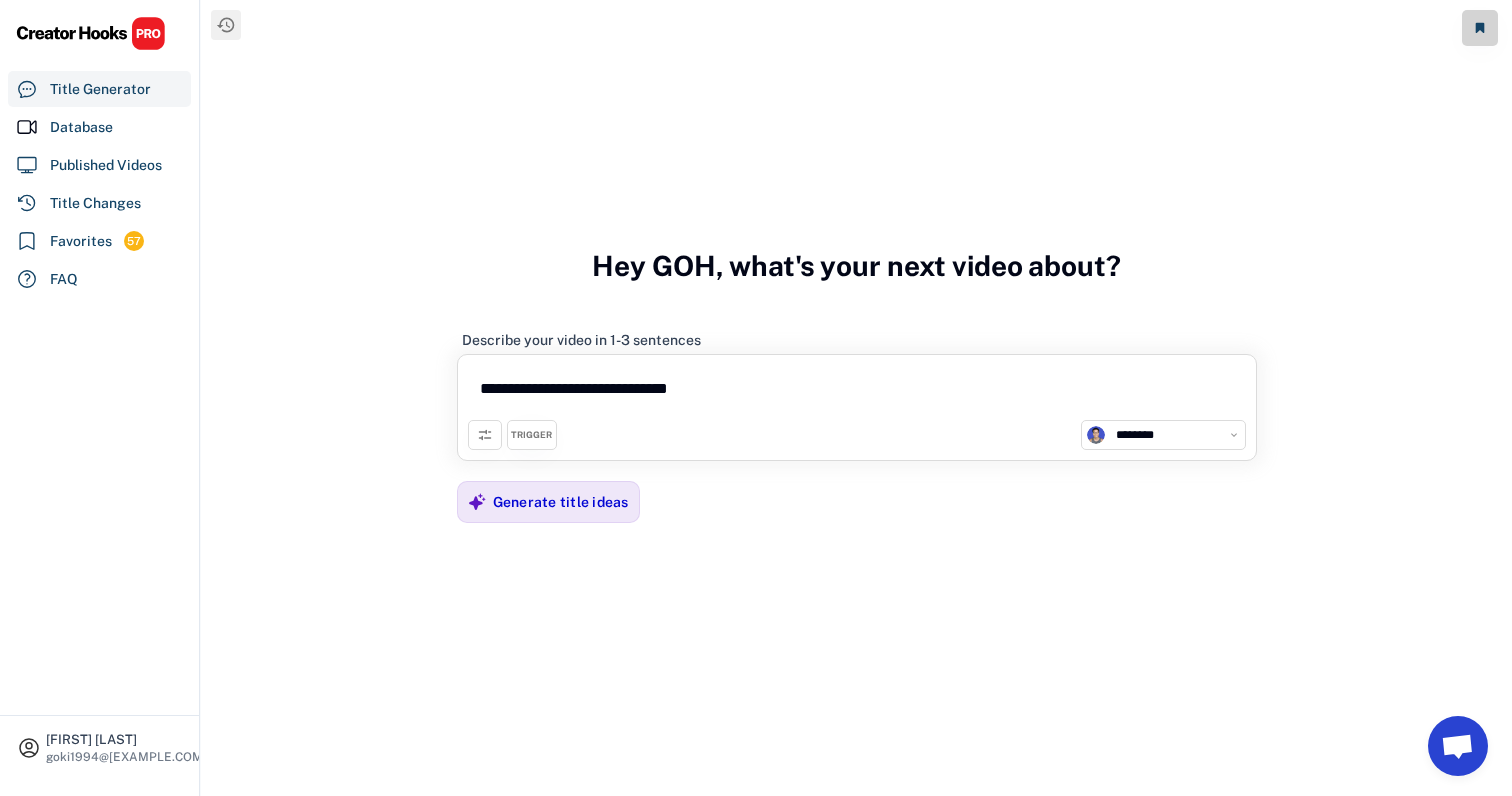 paste on "**********" 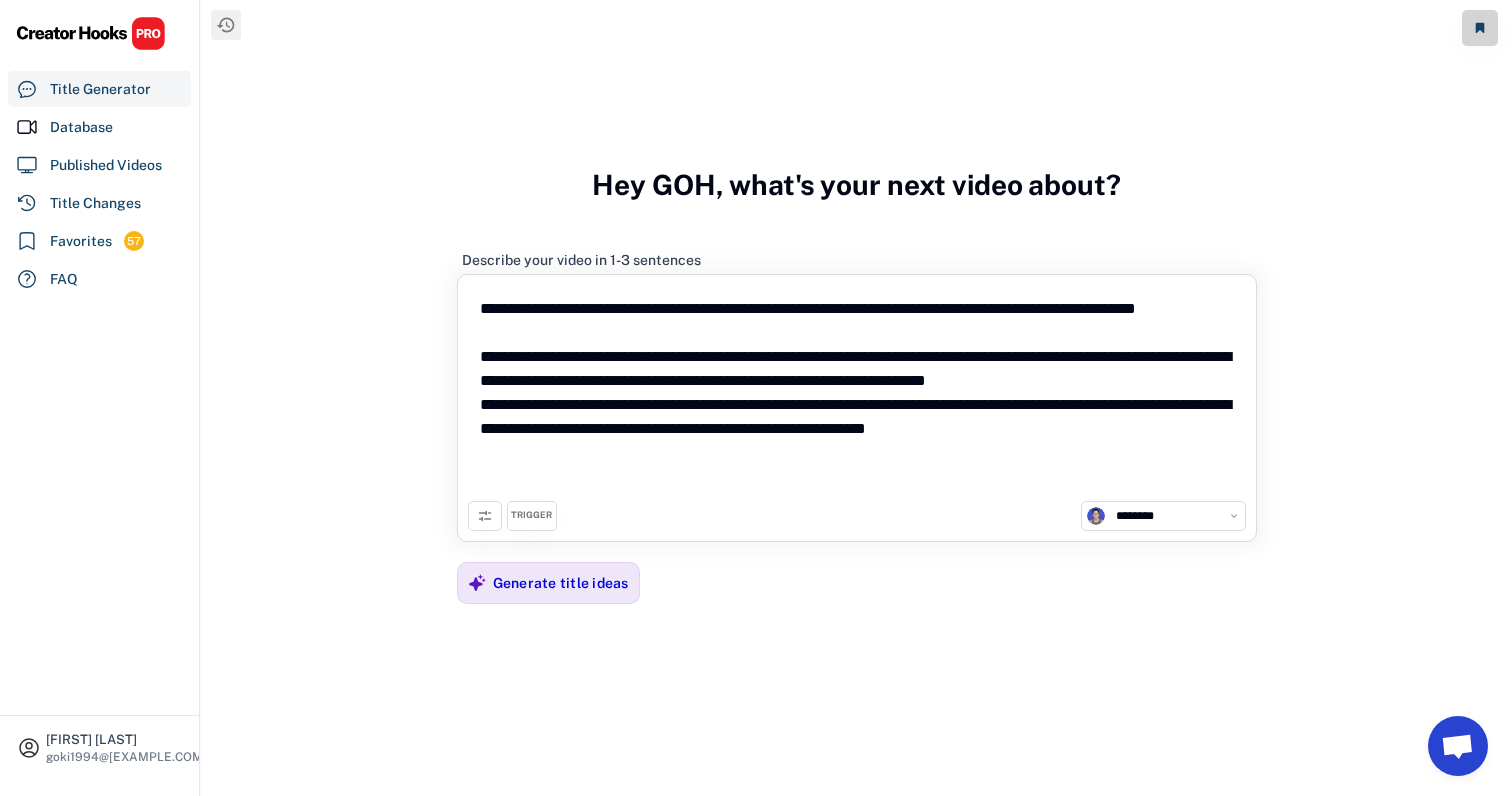type on "**********" 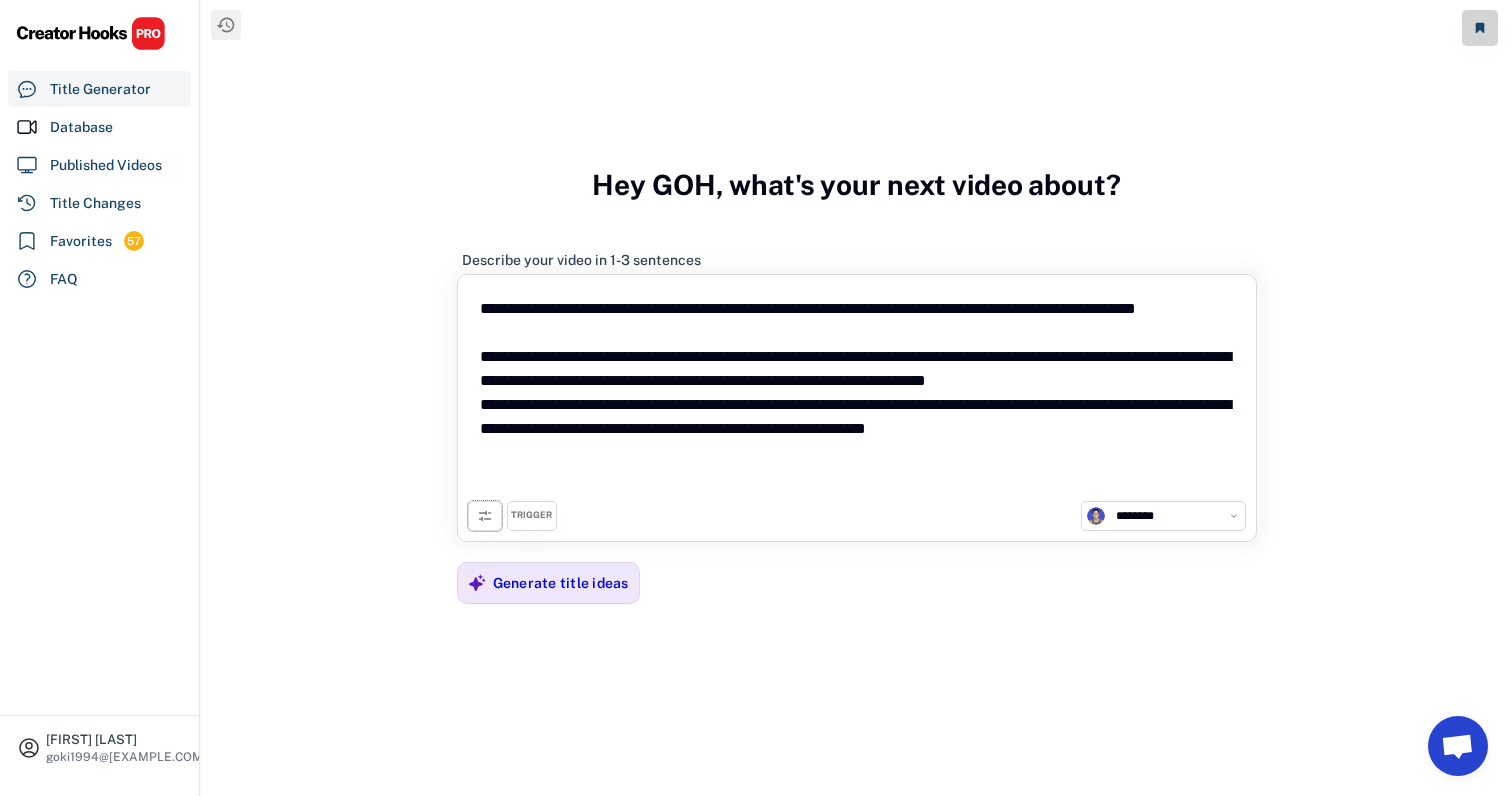 click 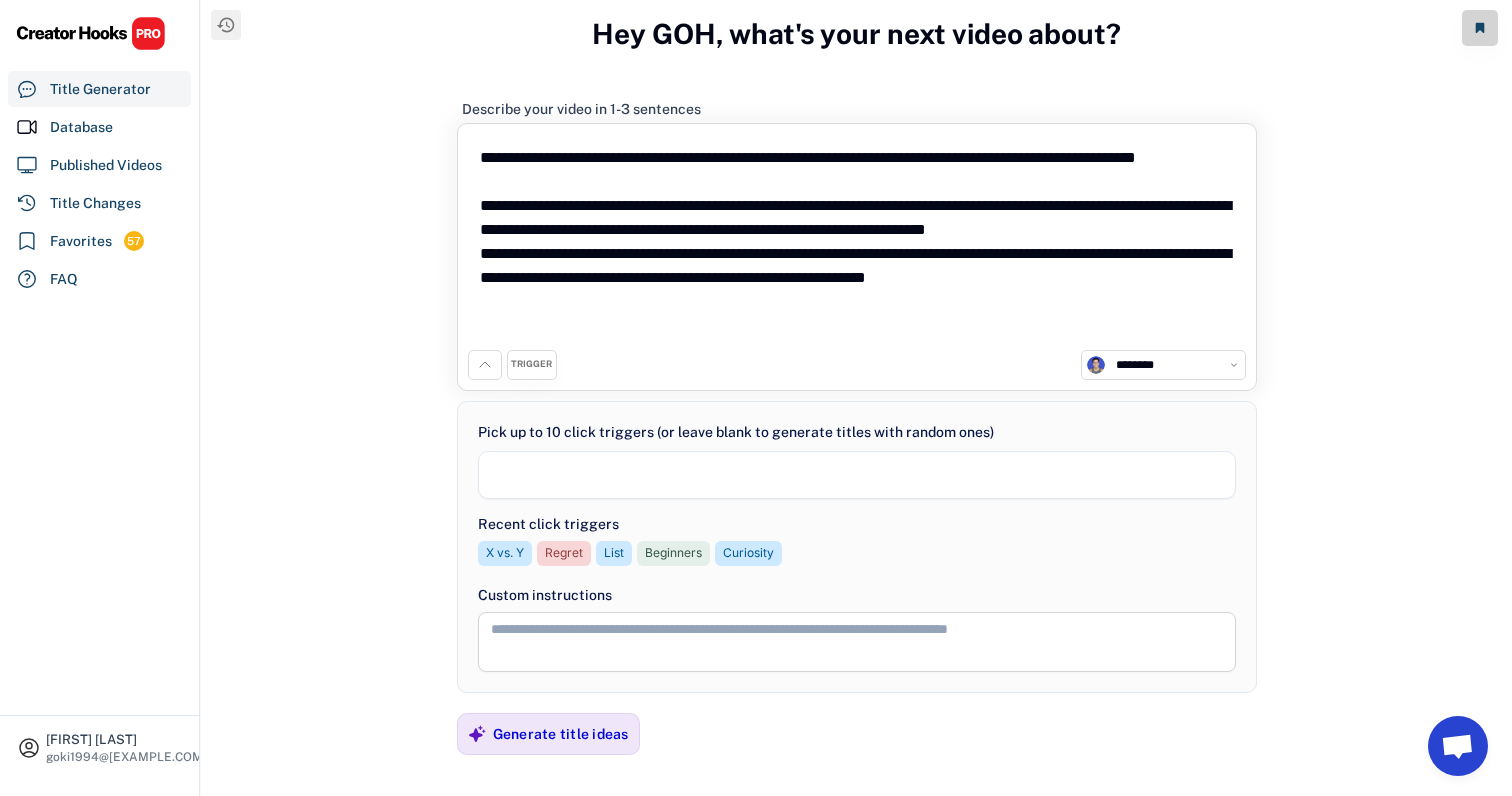 click at bounding box center [857, 475] 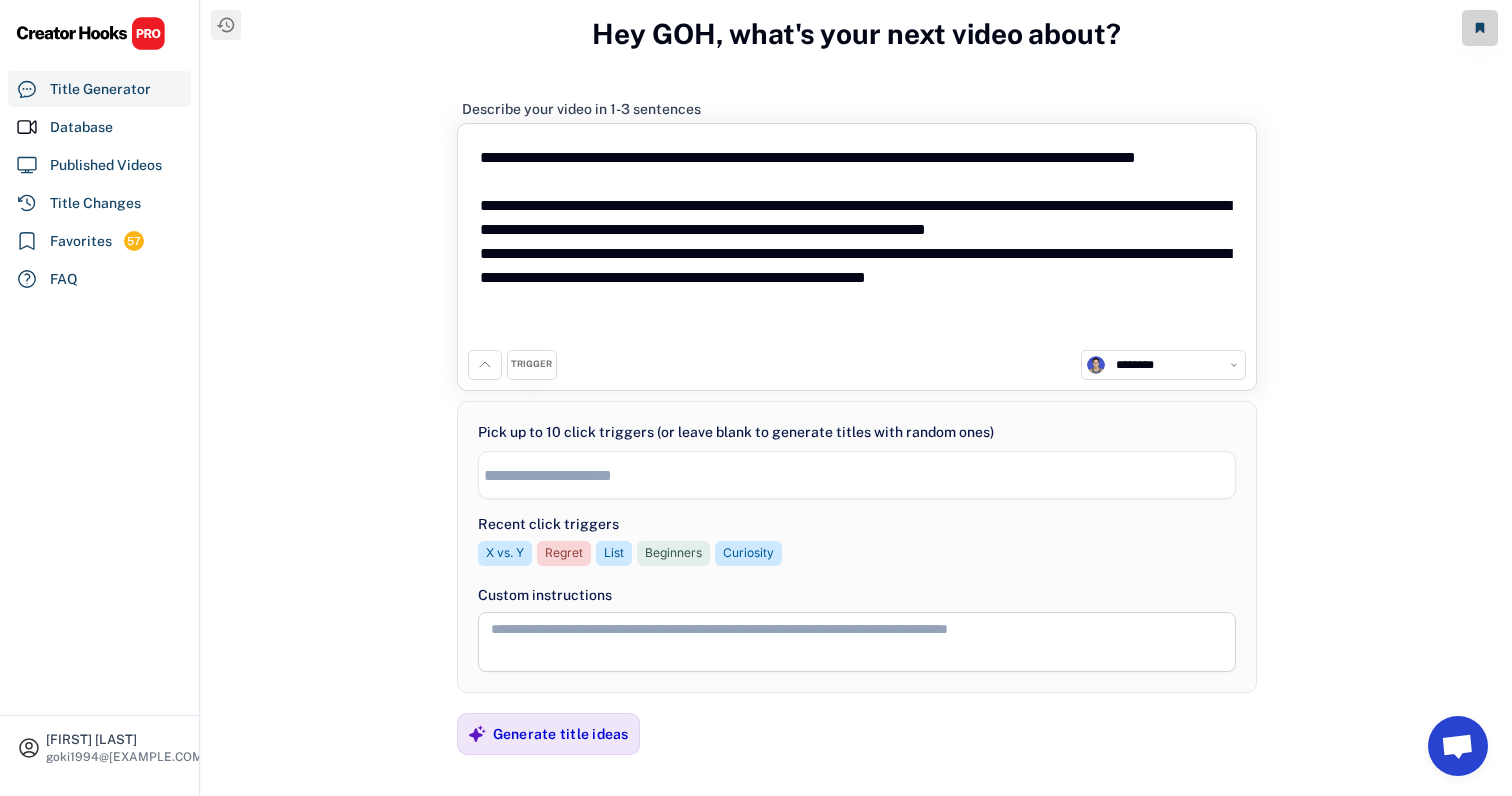 click at bounding box center (862, 475) 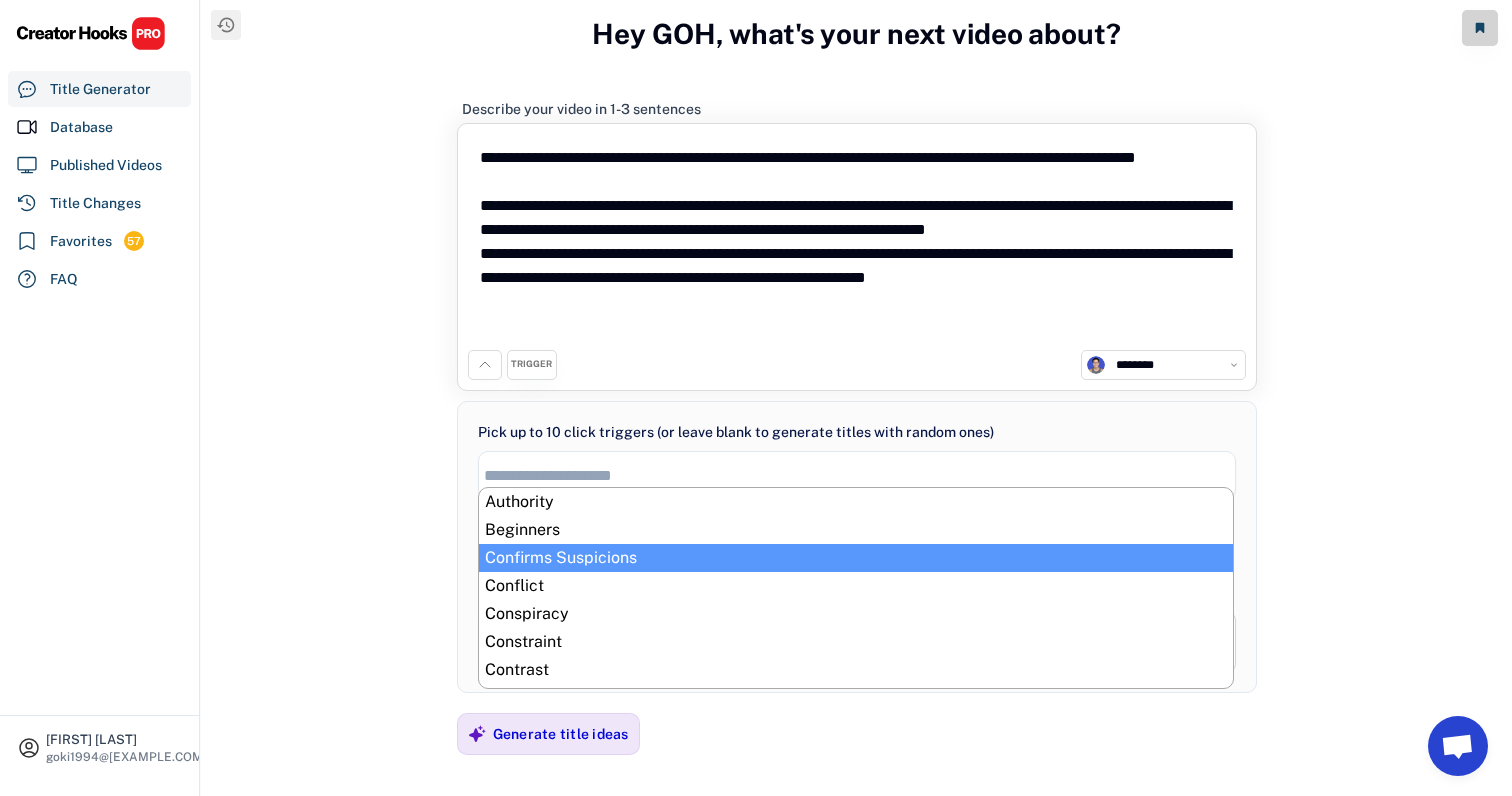 scroll, scrollTop: 159, scrollLeft: 0, axis: vertical 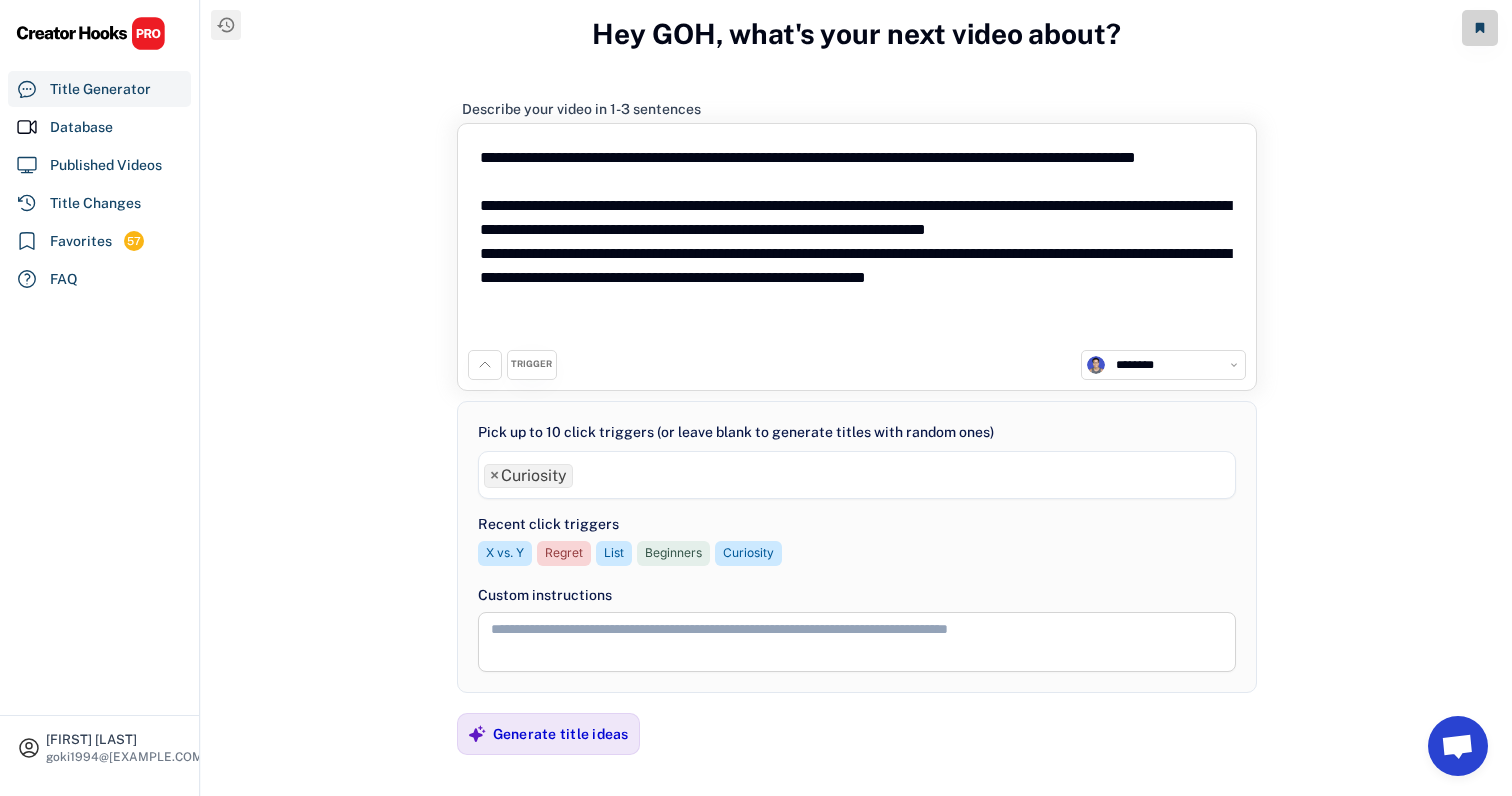 select on "**********" 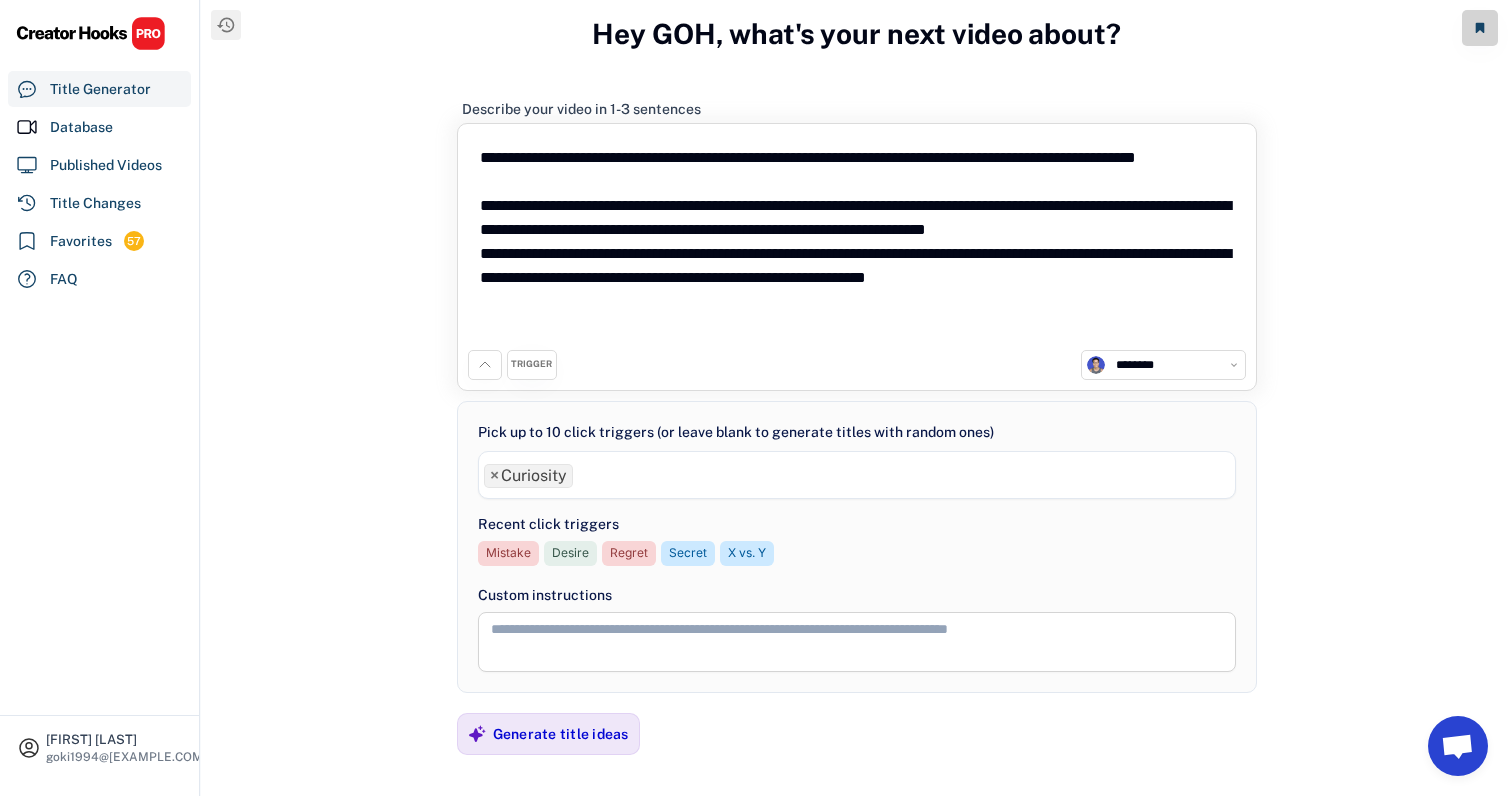 click at bounding box center [857, 642] 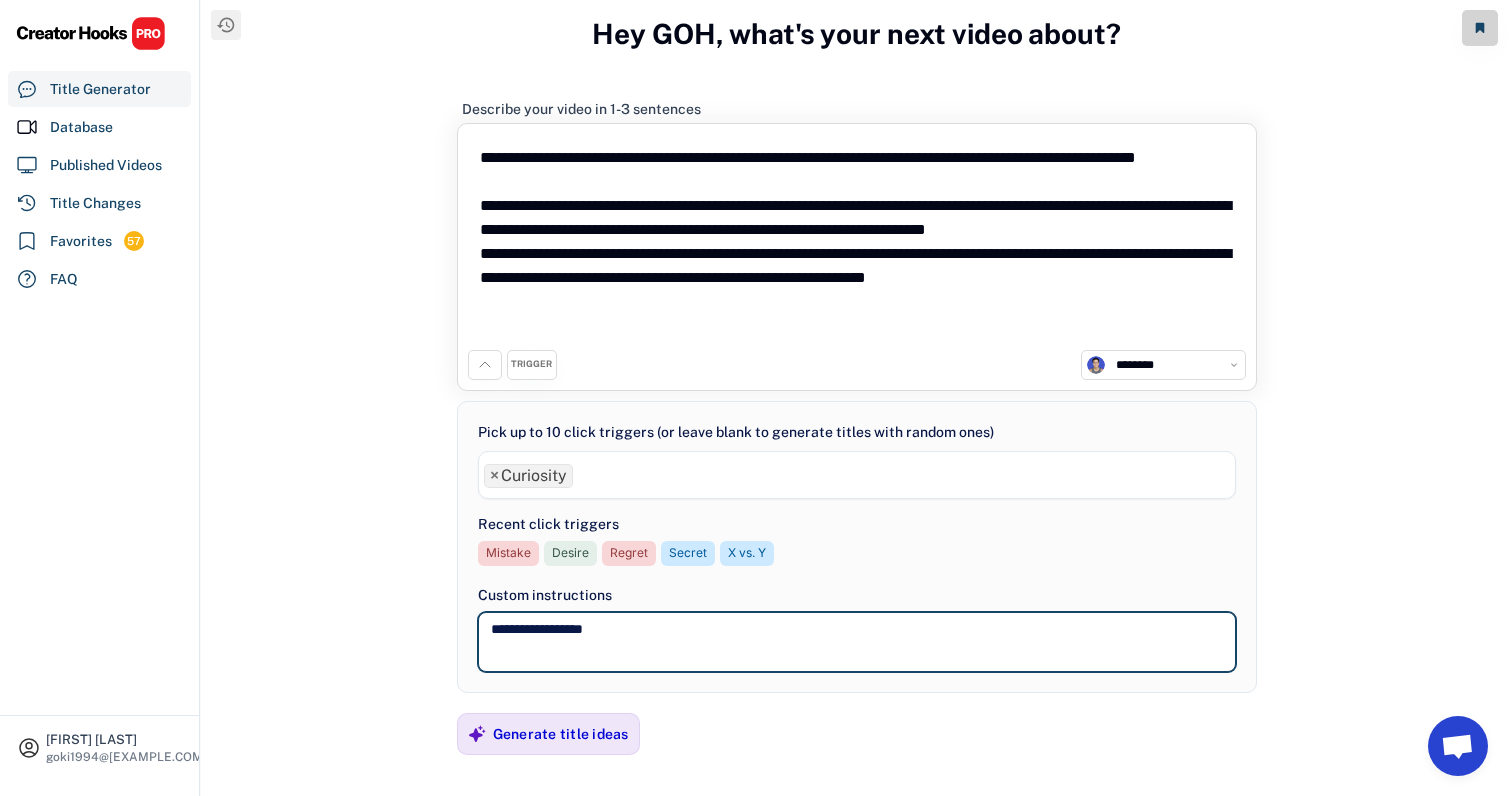 scroll, scrollTop: 48, scrollLeft: 0, axis: vertical 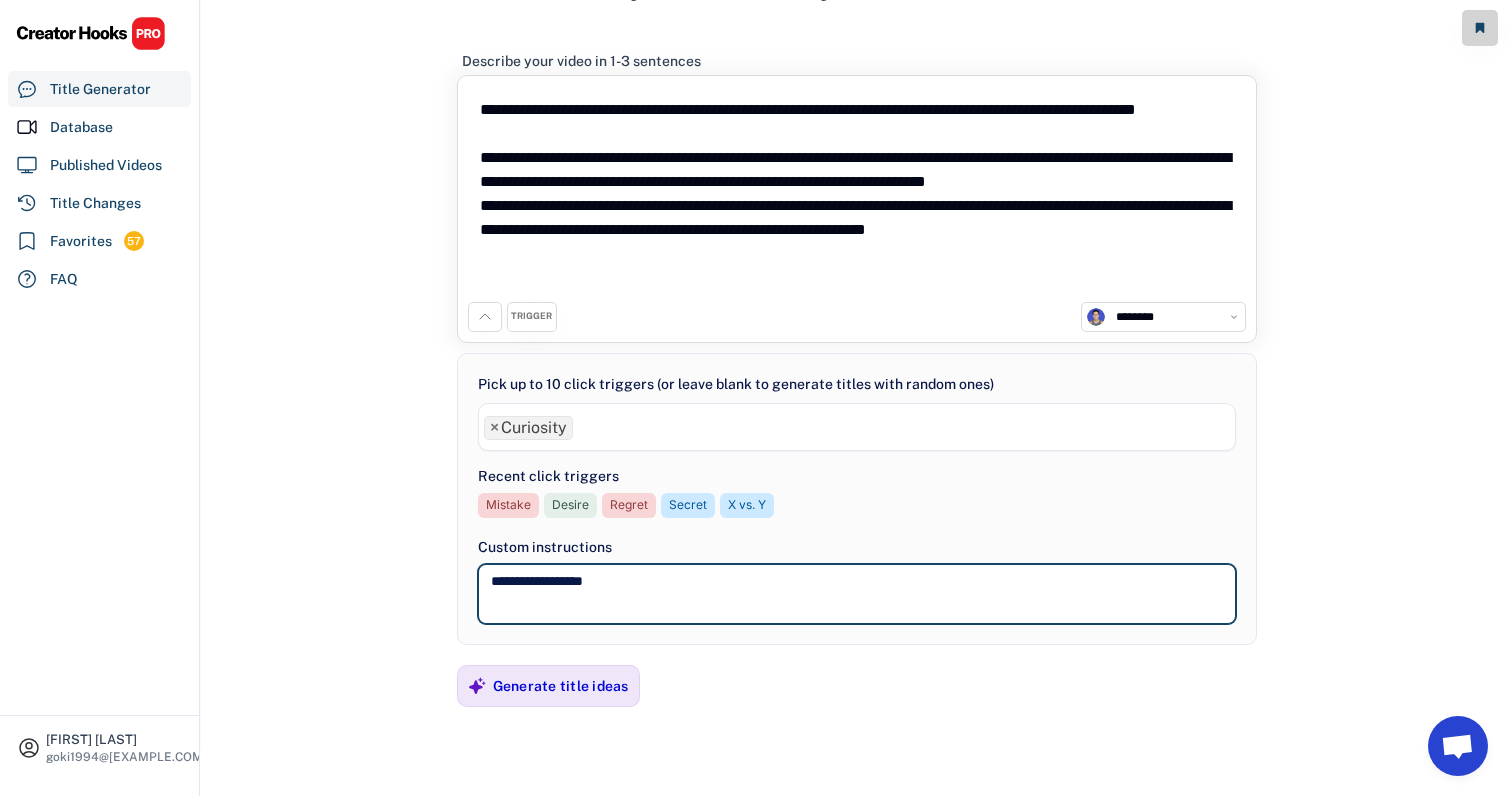type on "**********" 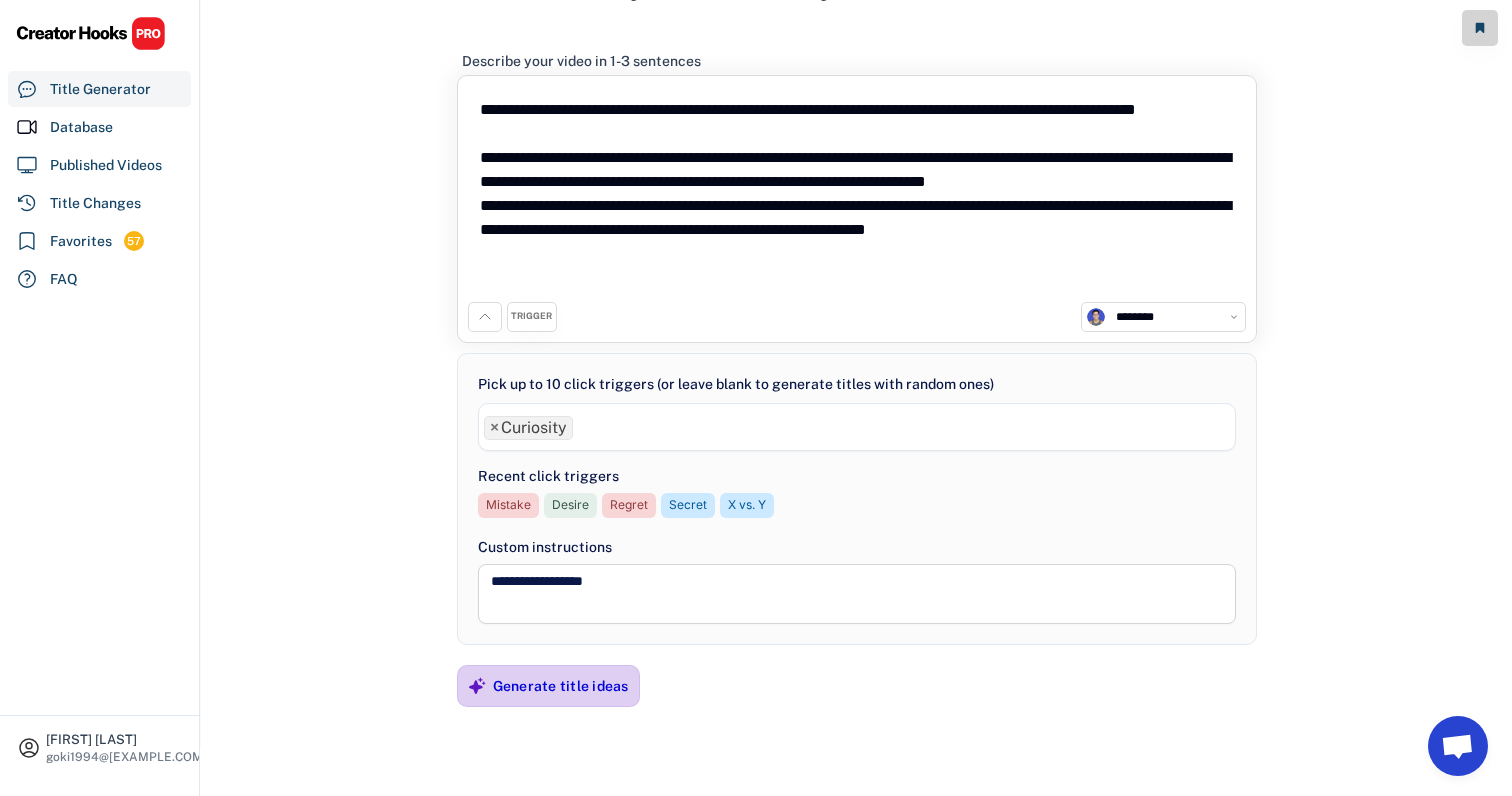 click on "Generate title ideas" at bounding box center [561, 686] 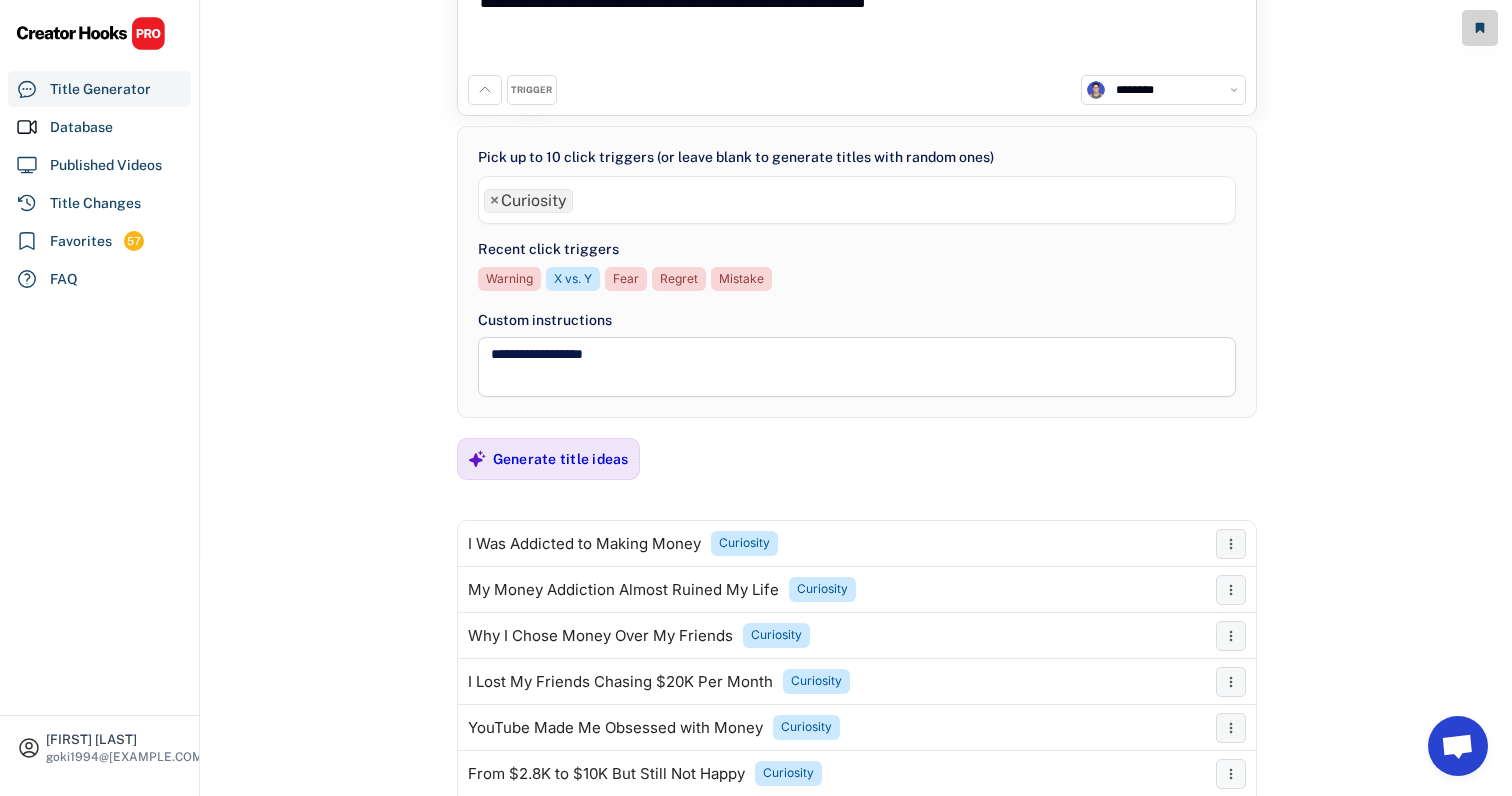 scroll, scrollTop: 510, scrollLeft: 0, axis: vertical 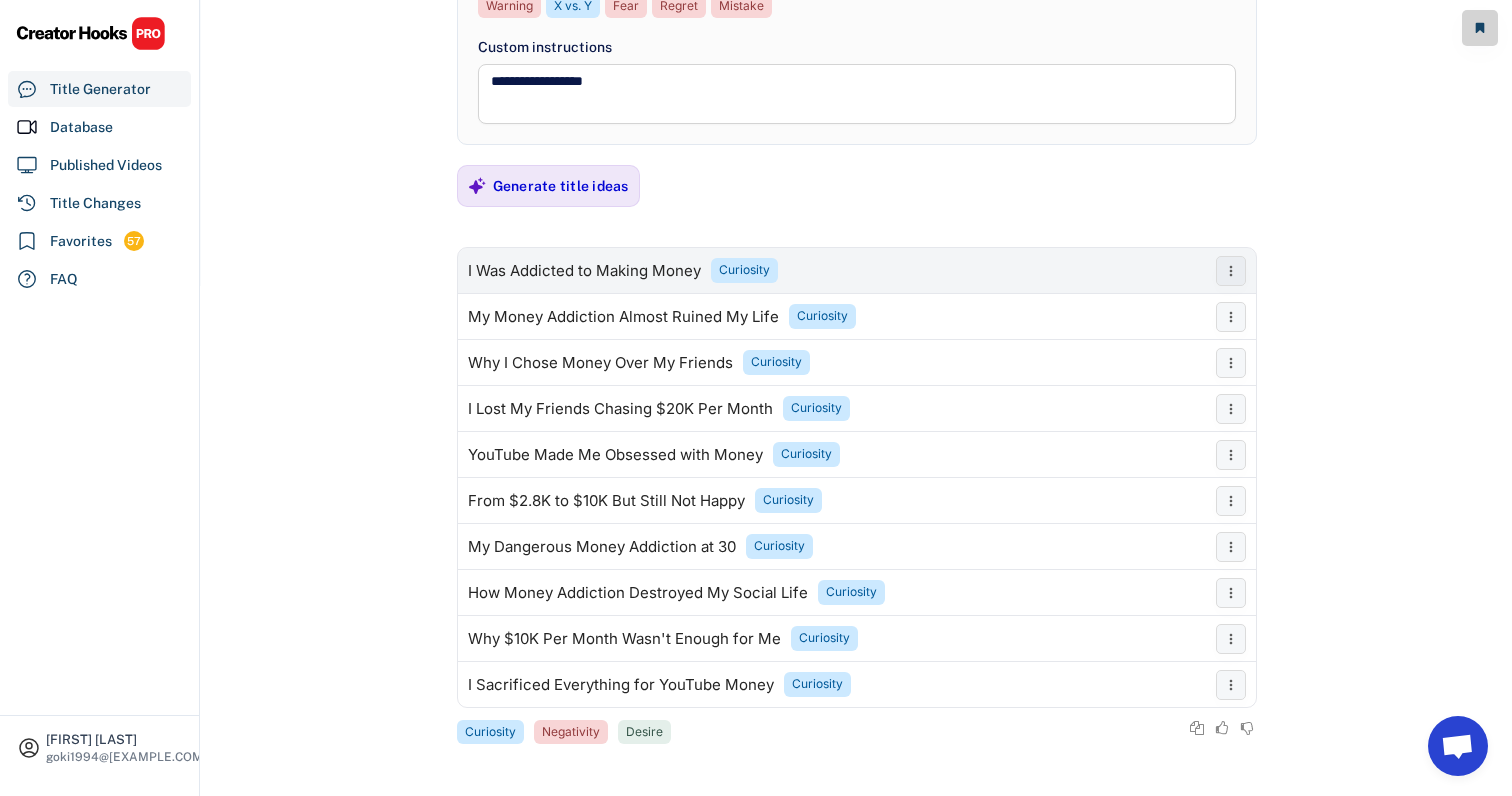 click on "I Was Addicted to Making Money" at bounding box center (584, 271) 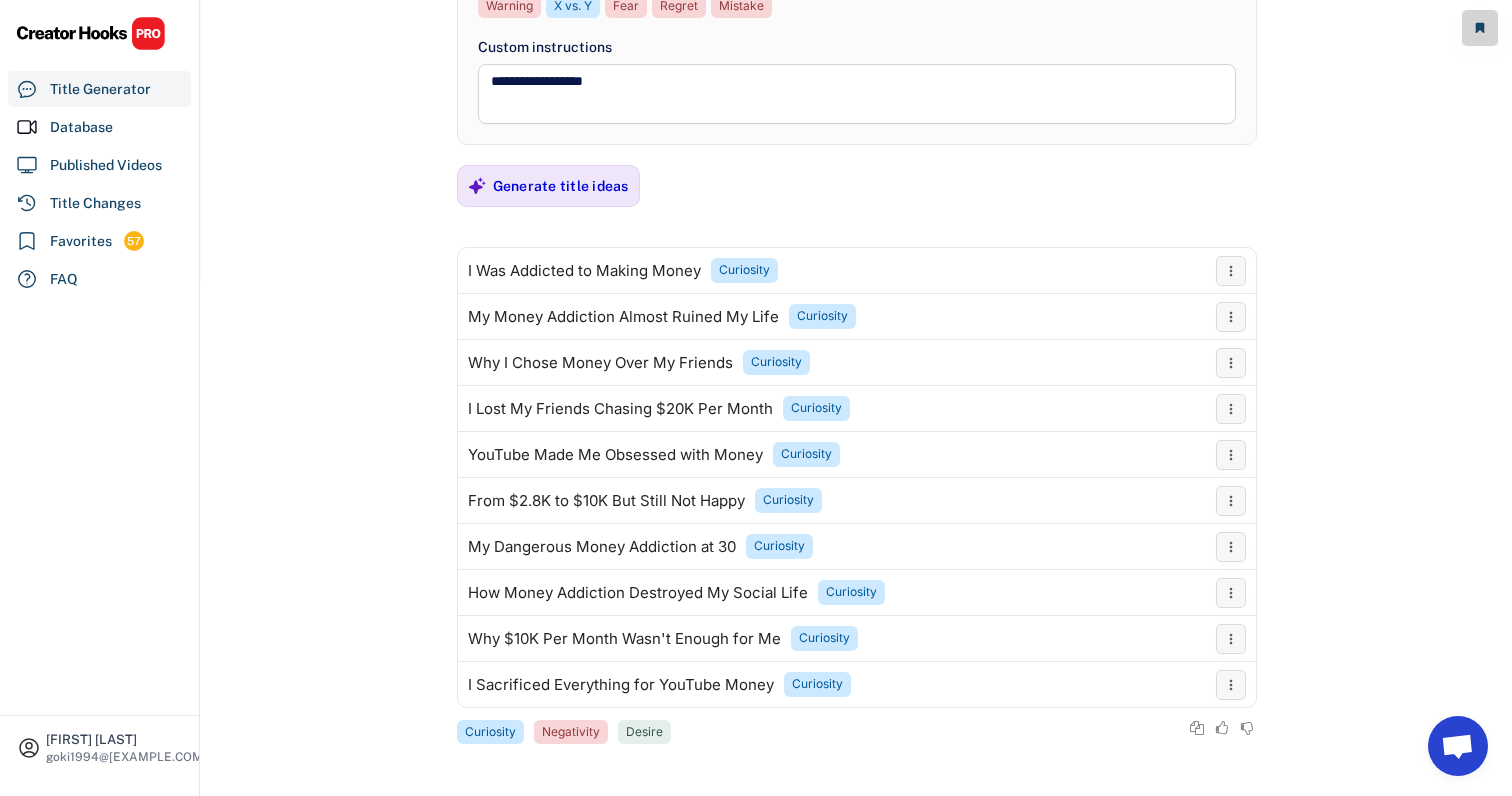 click on "**********" at bounding box center [756, -112] 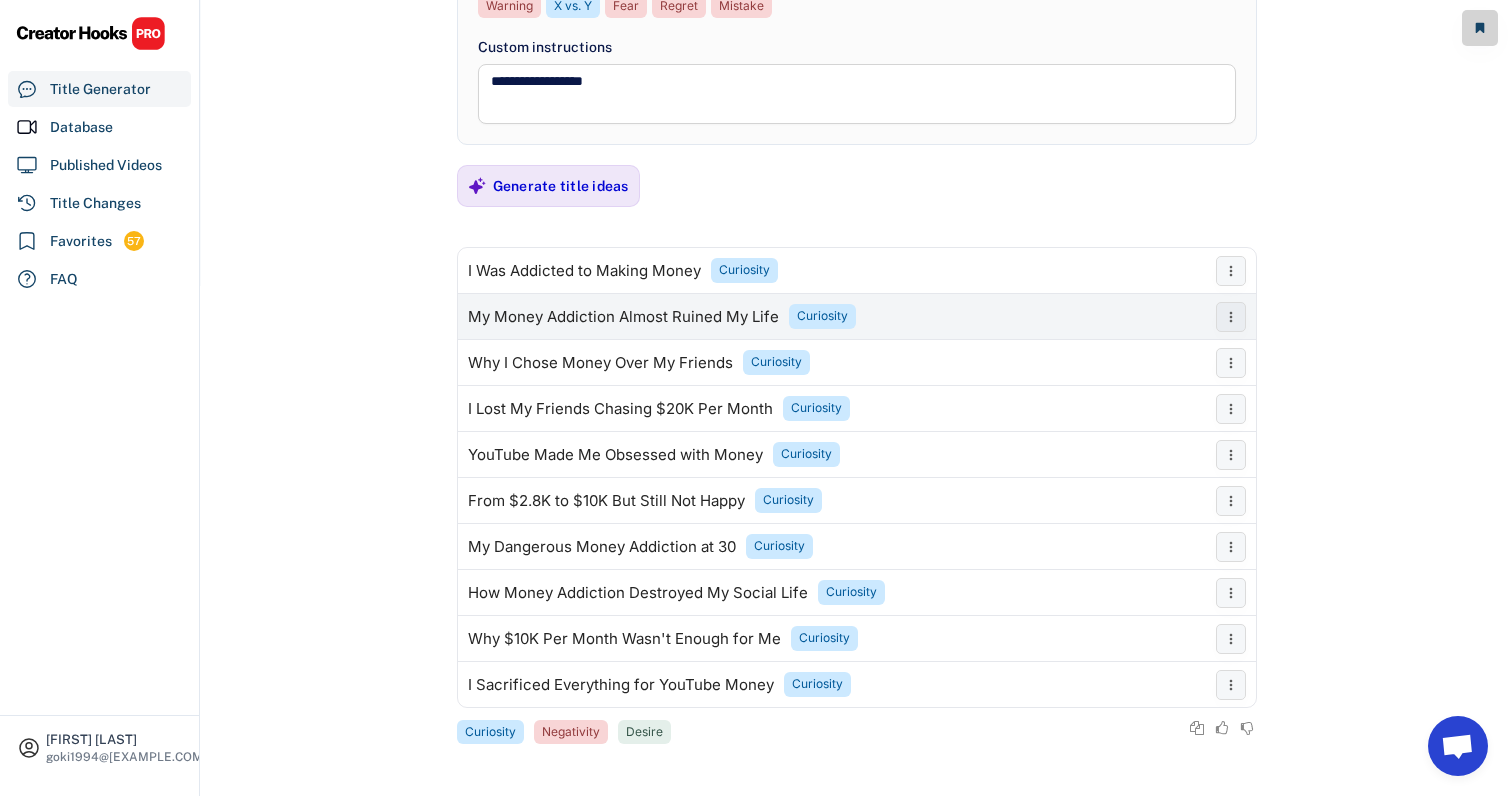 click on "My Money Addiction Almost Ruined My Life" at bounding box center [623, 317] 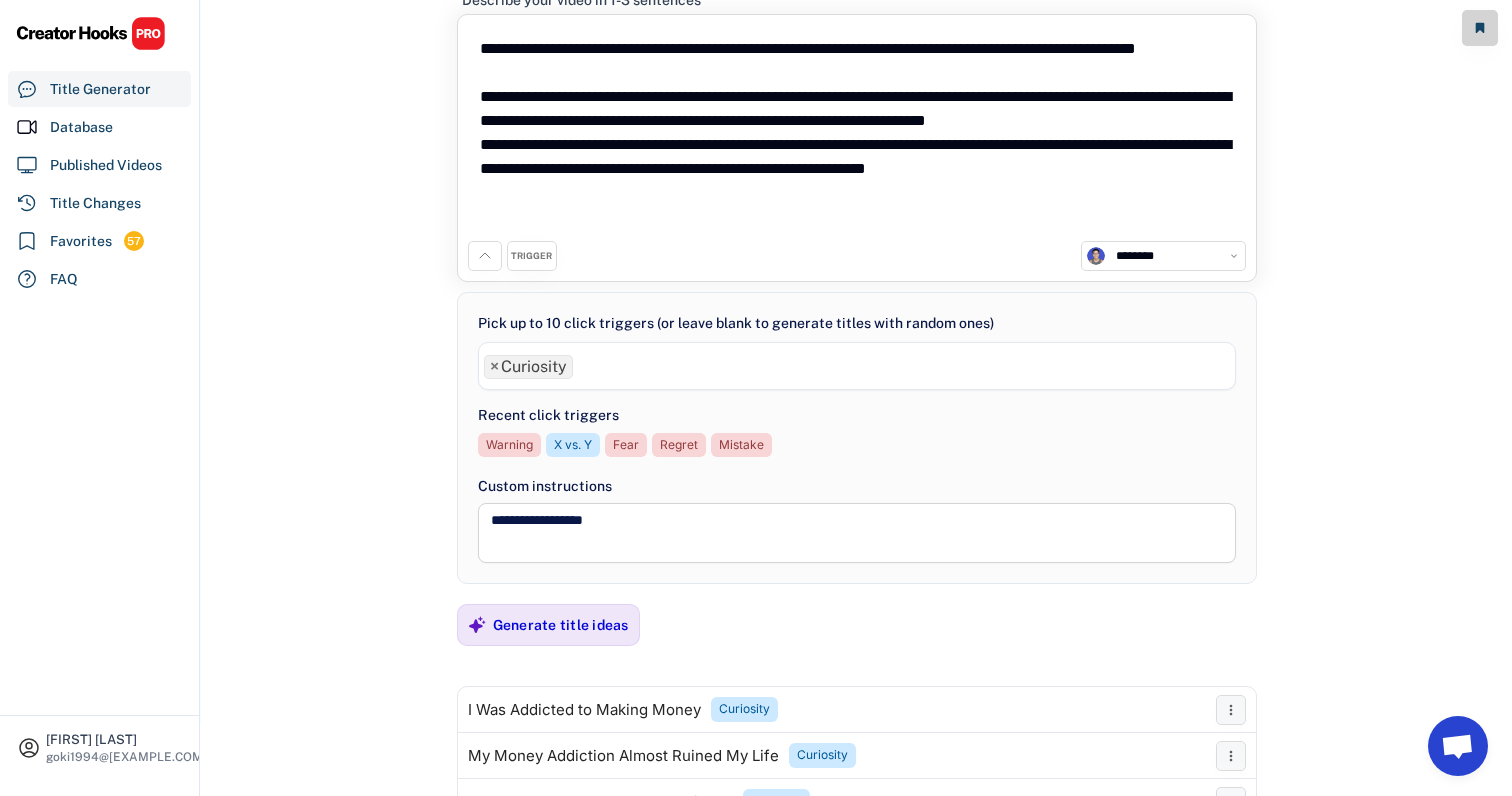 scroll, scrollTop: 81, scrollLeft: 0, axis: vertical 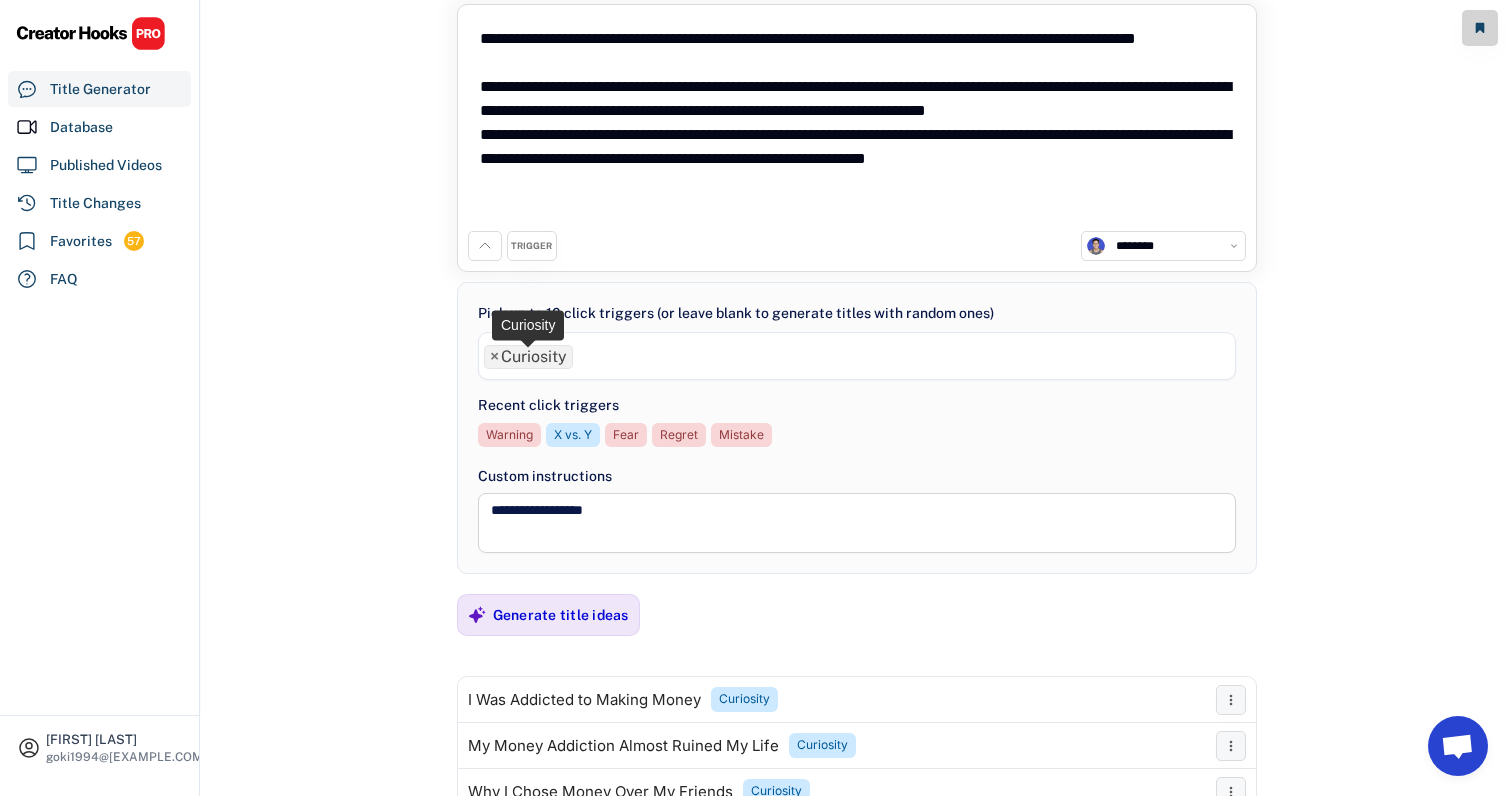 click on "×" at bounding box center (494, 357) 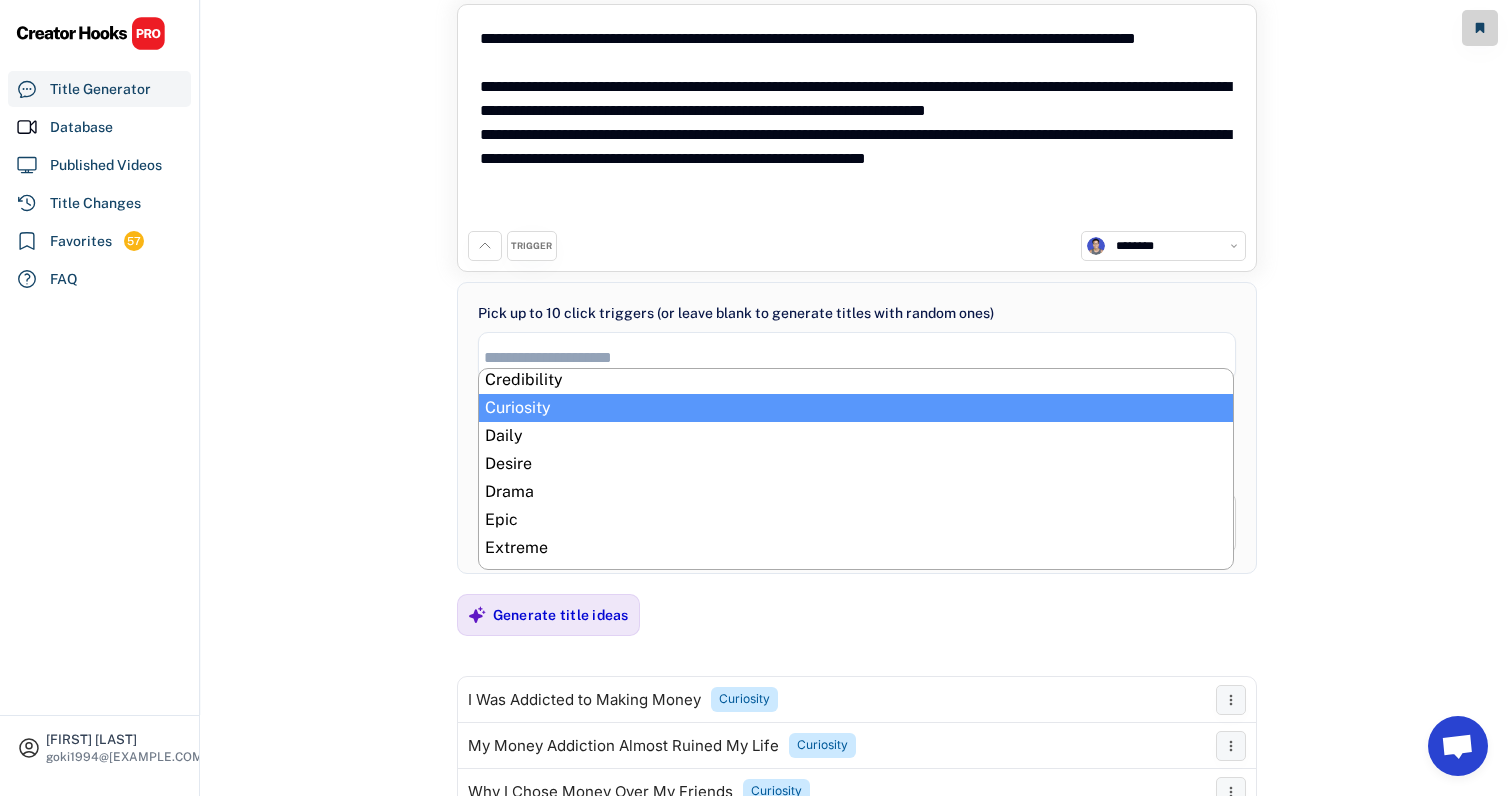 scroll, scrollTop: 264, scrollLeft: 0, axis: vertical 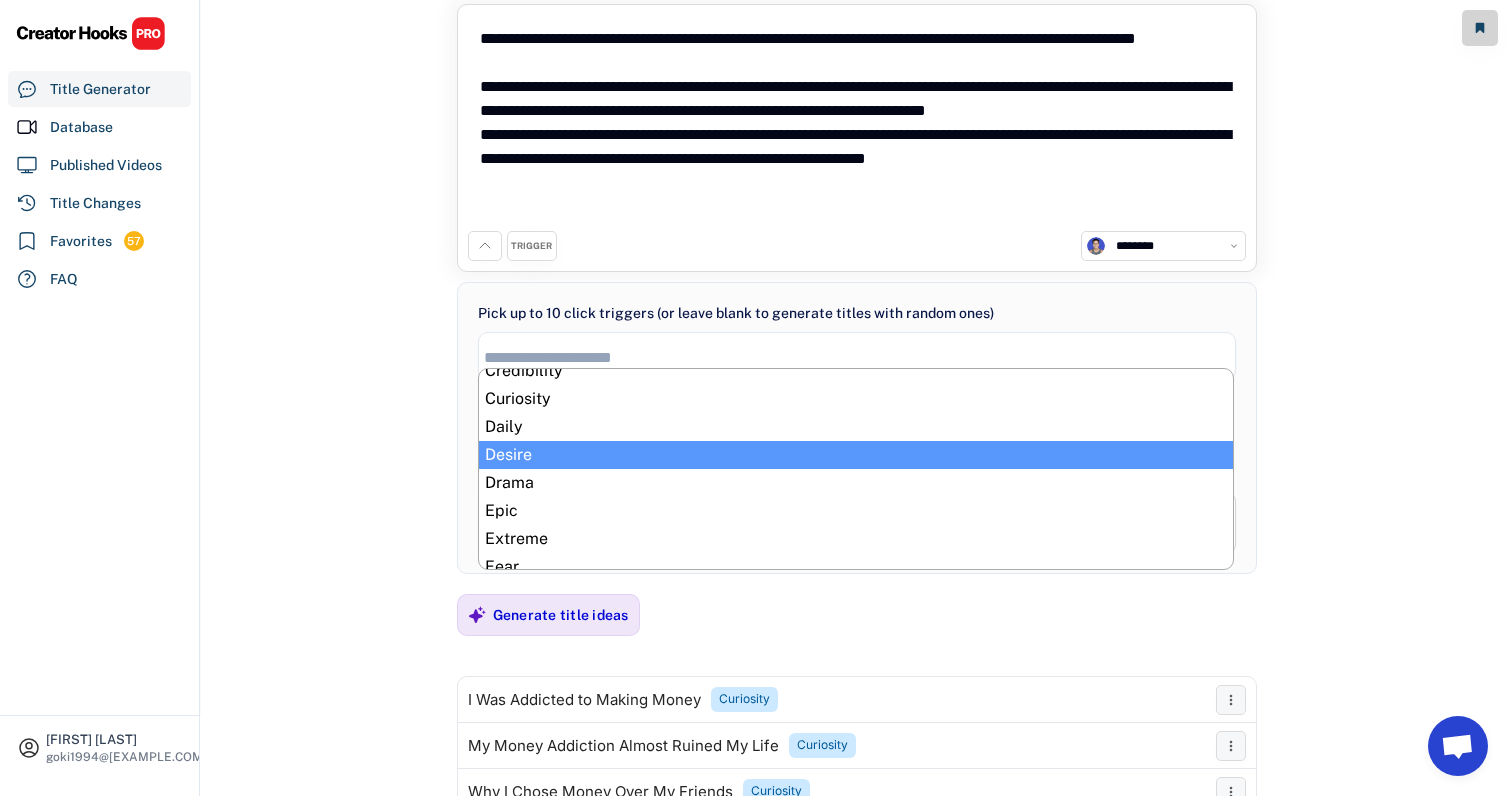select on "**********" 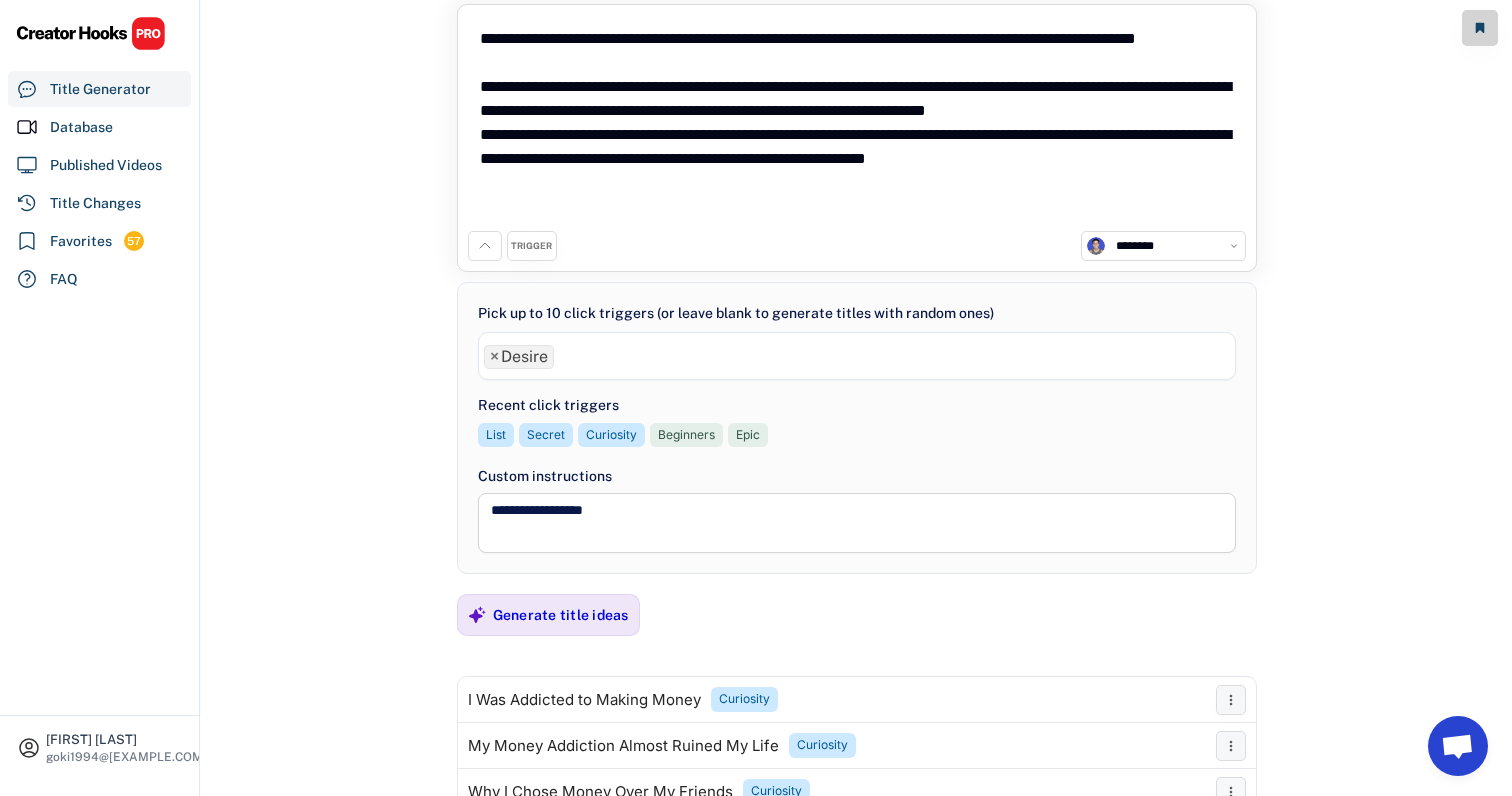click on "Generate title ideas" at bounding box center (561, 615) 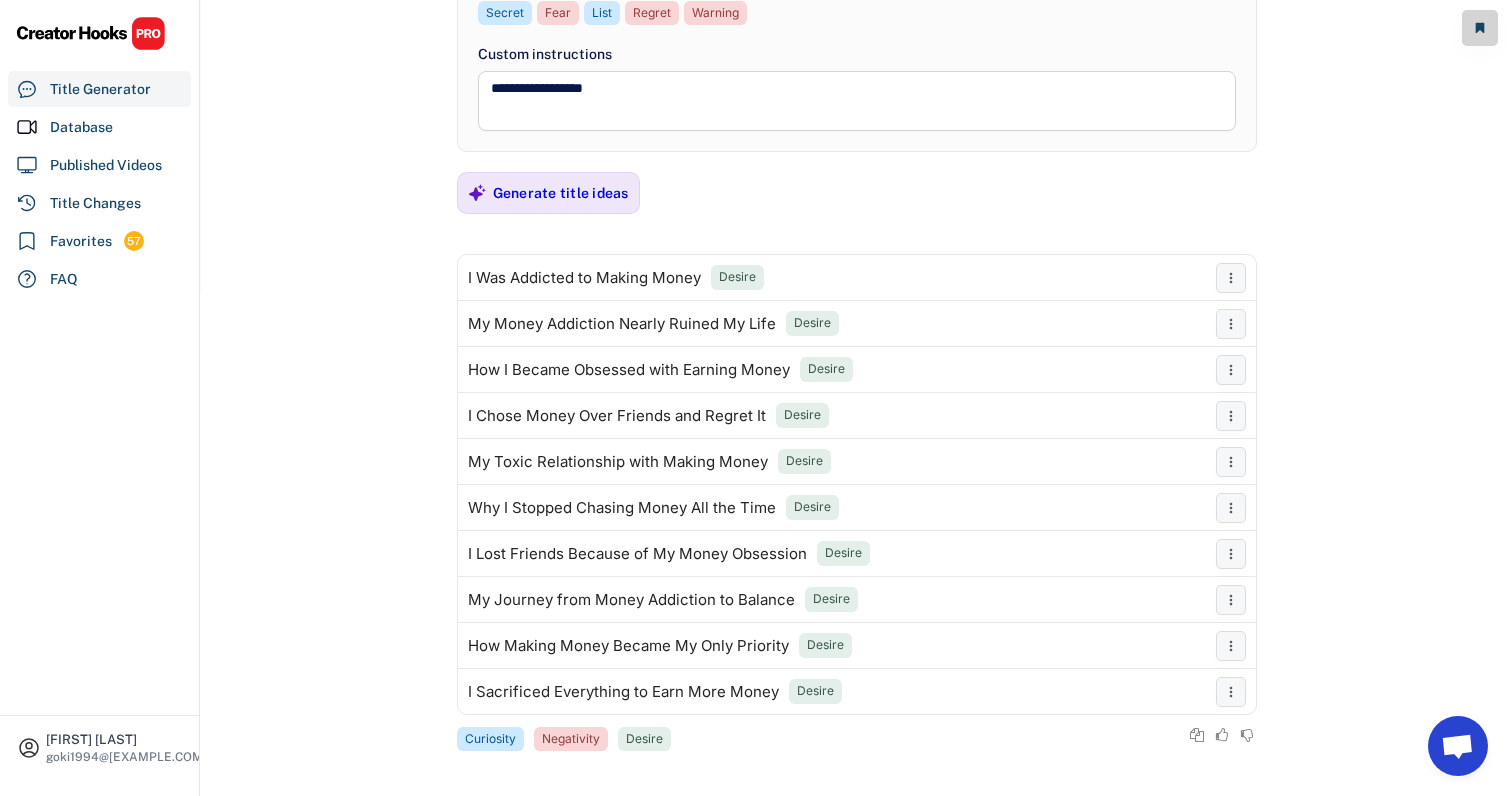 scroll, scrollTop: 510, scrollLeft: 0, axis: vertical 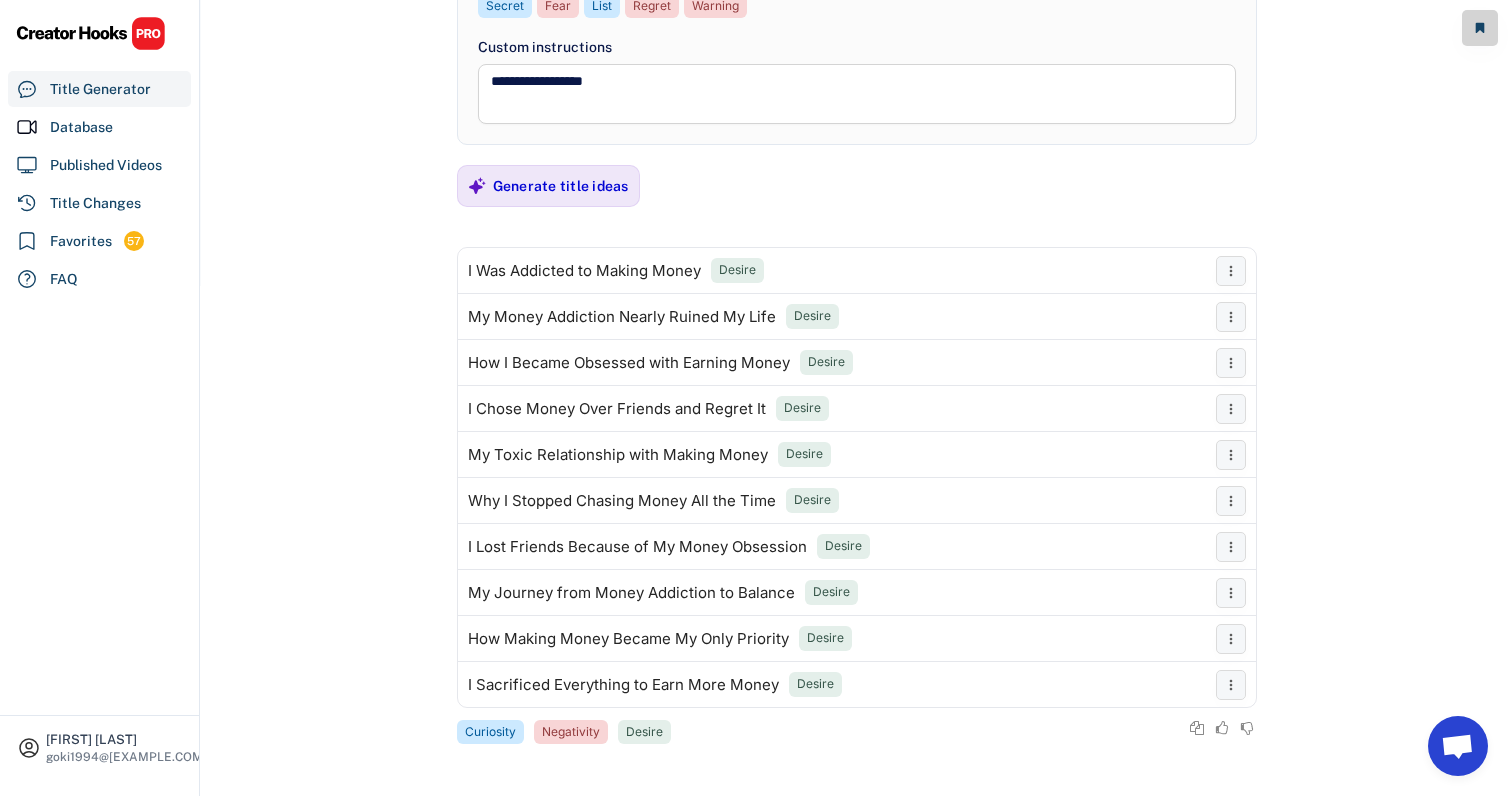 click on "**********" at bounding box center [756, -112] 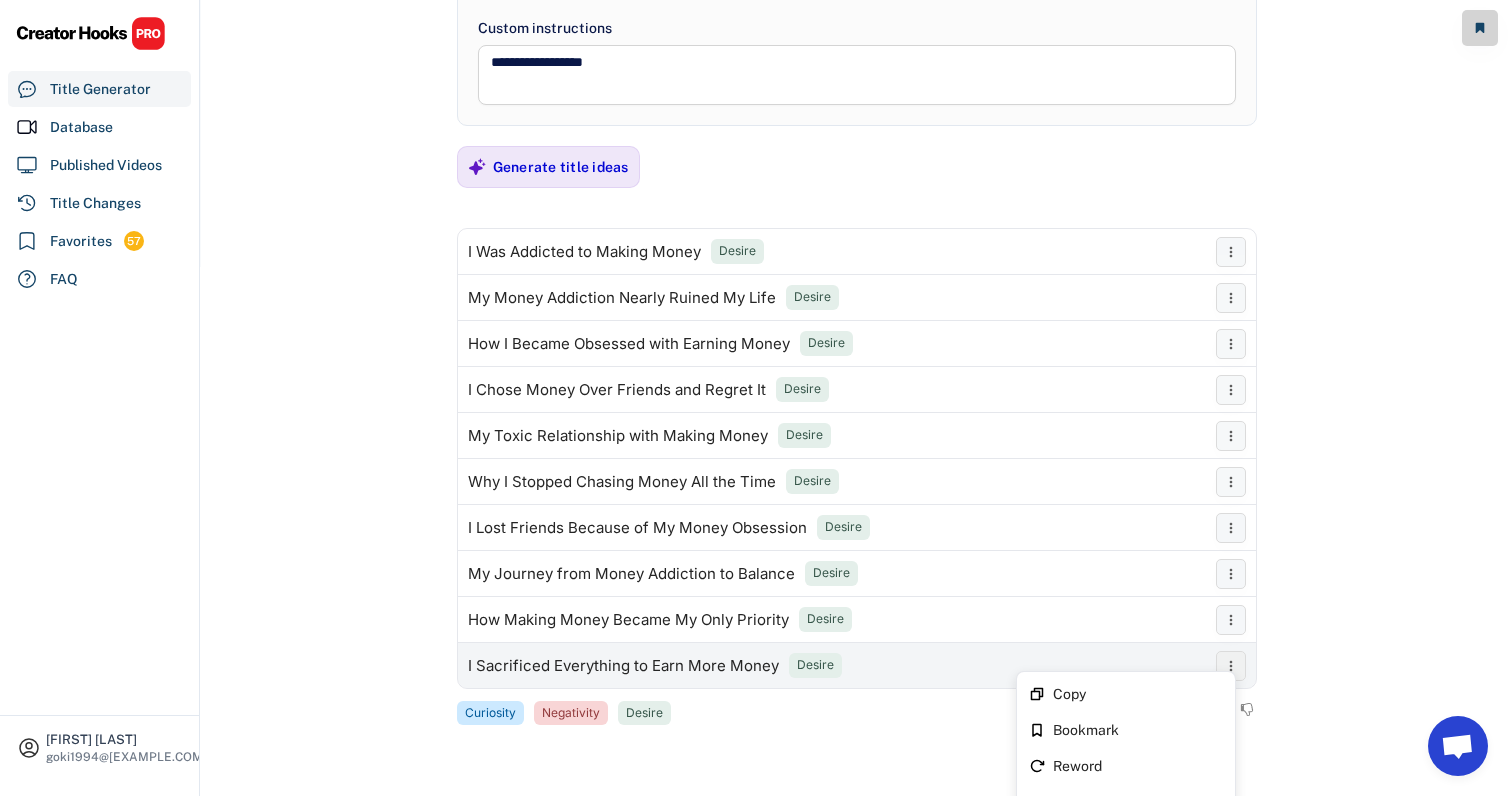 scroll, scrollTop: 533, scrollLeft: 0, axis: vertical 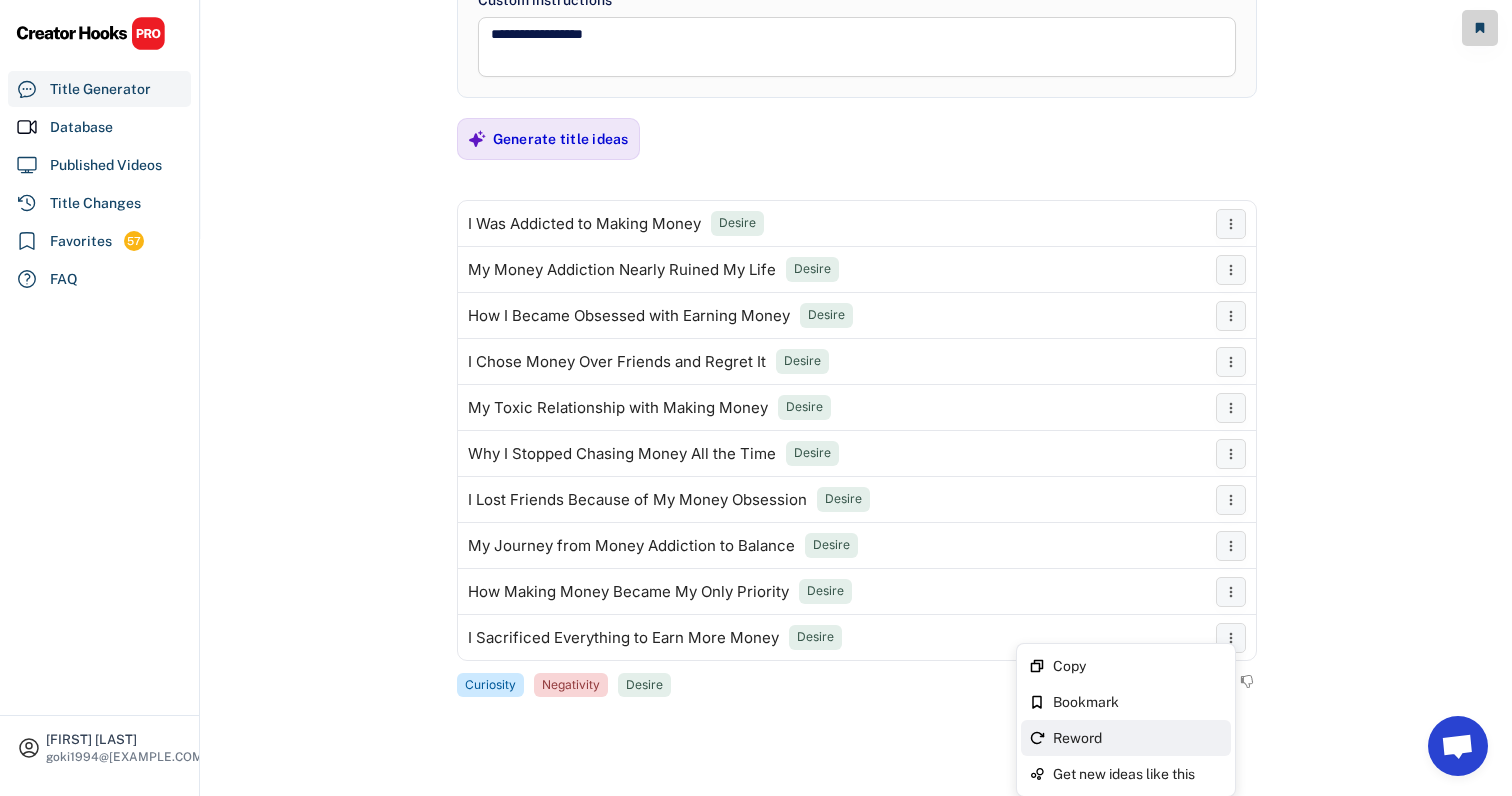 click on "Reword" at bounding box center [1126, 738] 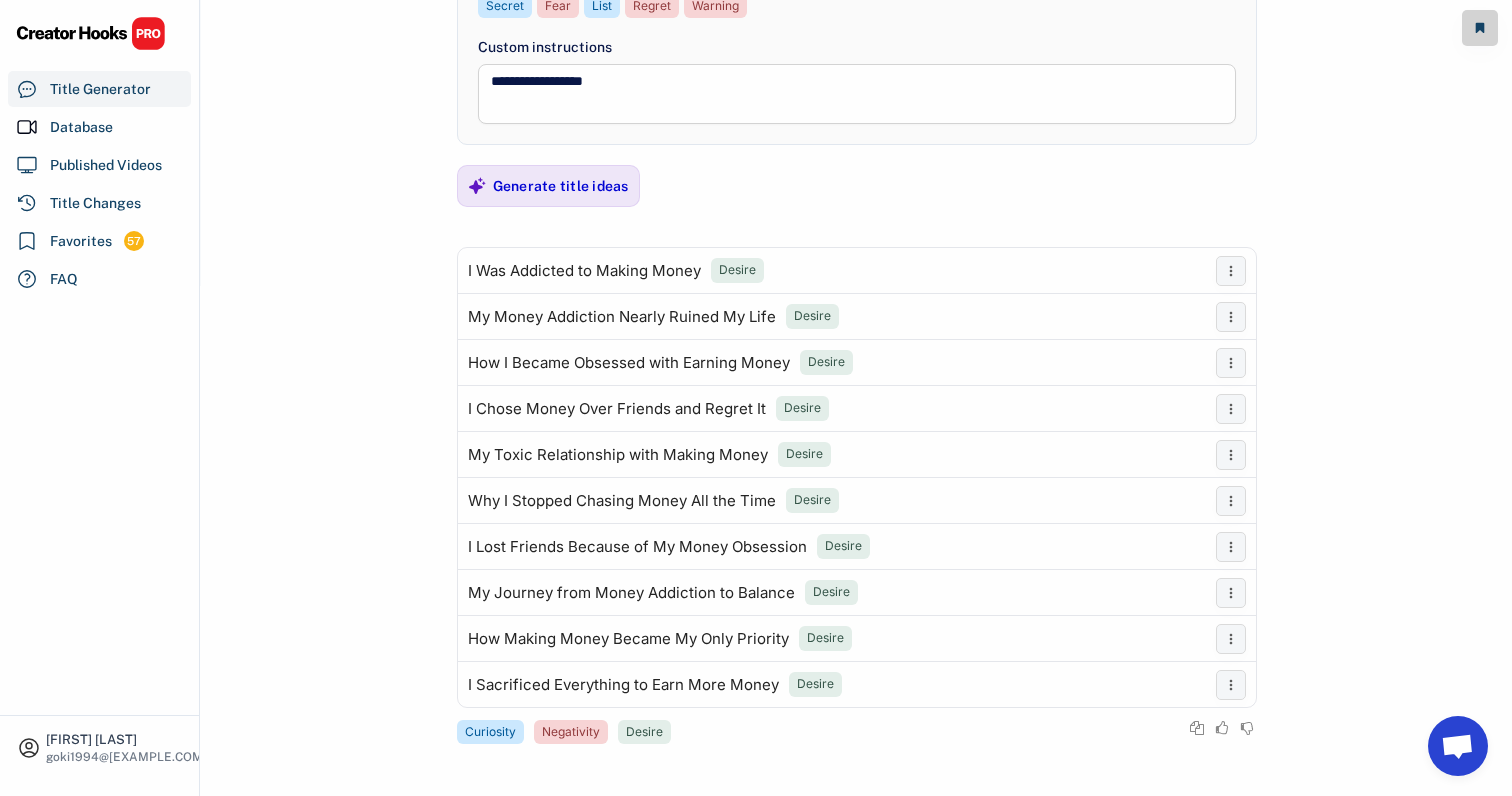 scroll, scrollTop: 510, scrollLeft: 0, axis: vertical 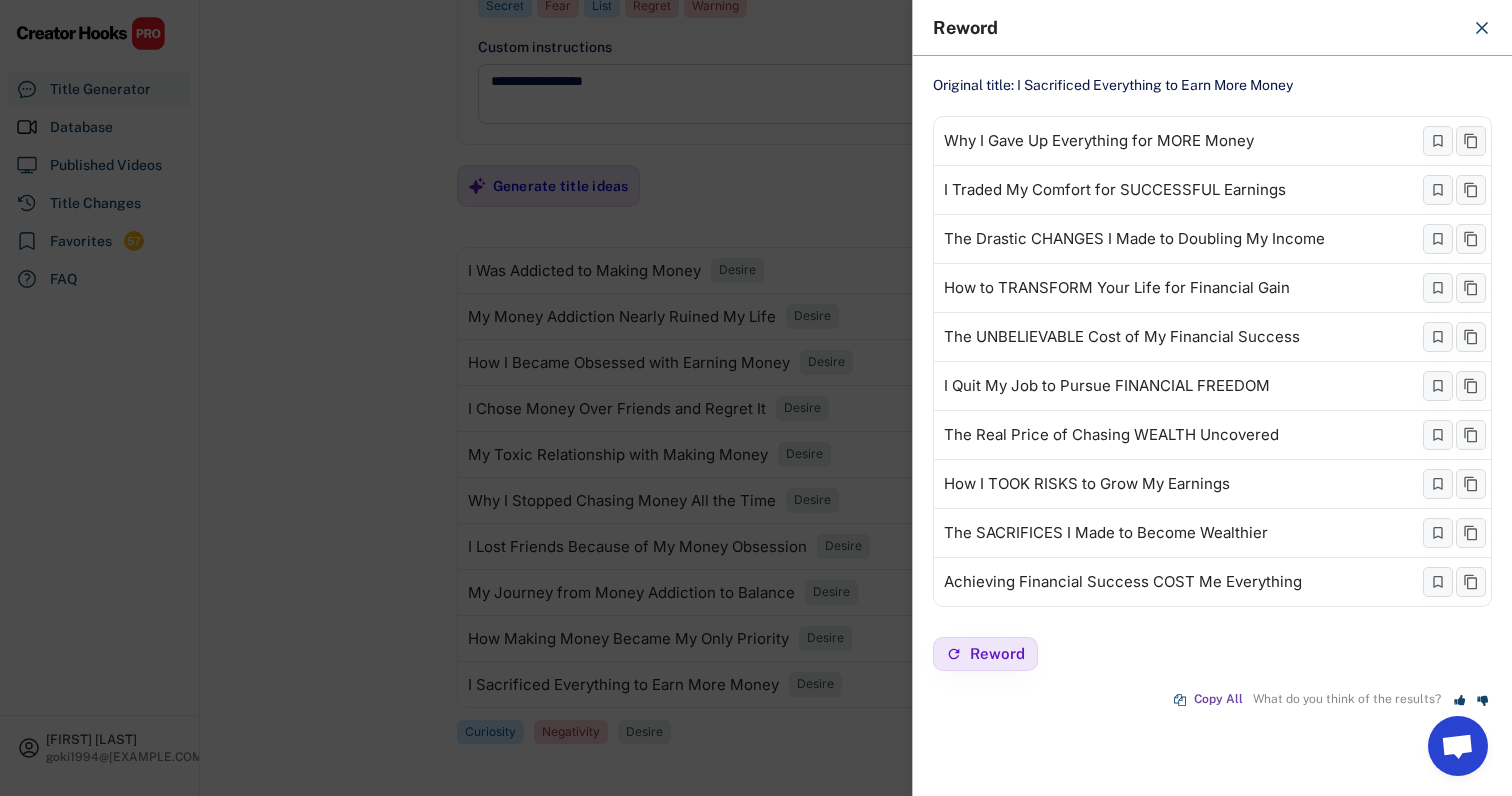 click on "Original title: I Sacrificed Everything to Earn More Money Why I Gave Up Everything for MORE Money I Traded My Comfort for SUCCESSFUL Earnings The Drastic CHANGES I Made to Doubling My Income How to TRANSFORM Your Life for Financial Gain The UNBELIEVABLE Cost of My Financial Success I Quit My Job to Pursue FINANCIAL FREEDOM The Real Price of Chasing WEALTH Uncovered How I TOOK RISKS to Grow My Earnings The SACRIFICES I Made to Become Wealthier Achieving Financial Success COST Me Everything Reword Copy All What do you think of the results?" 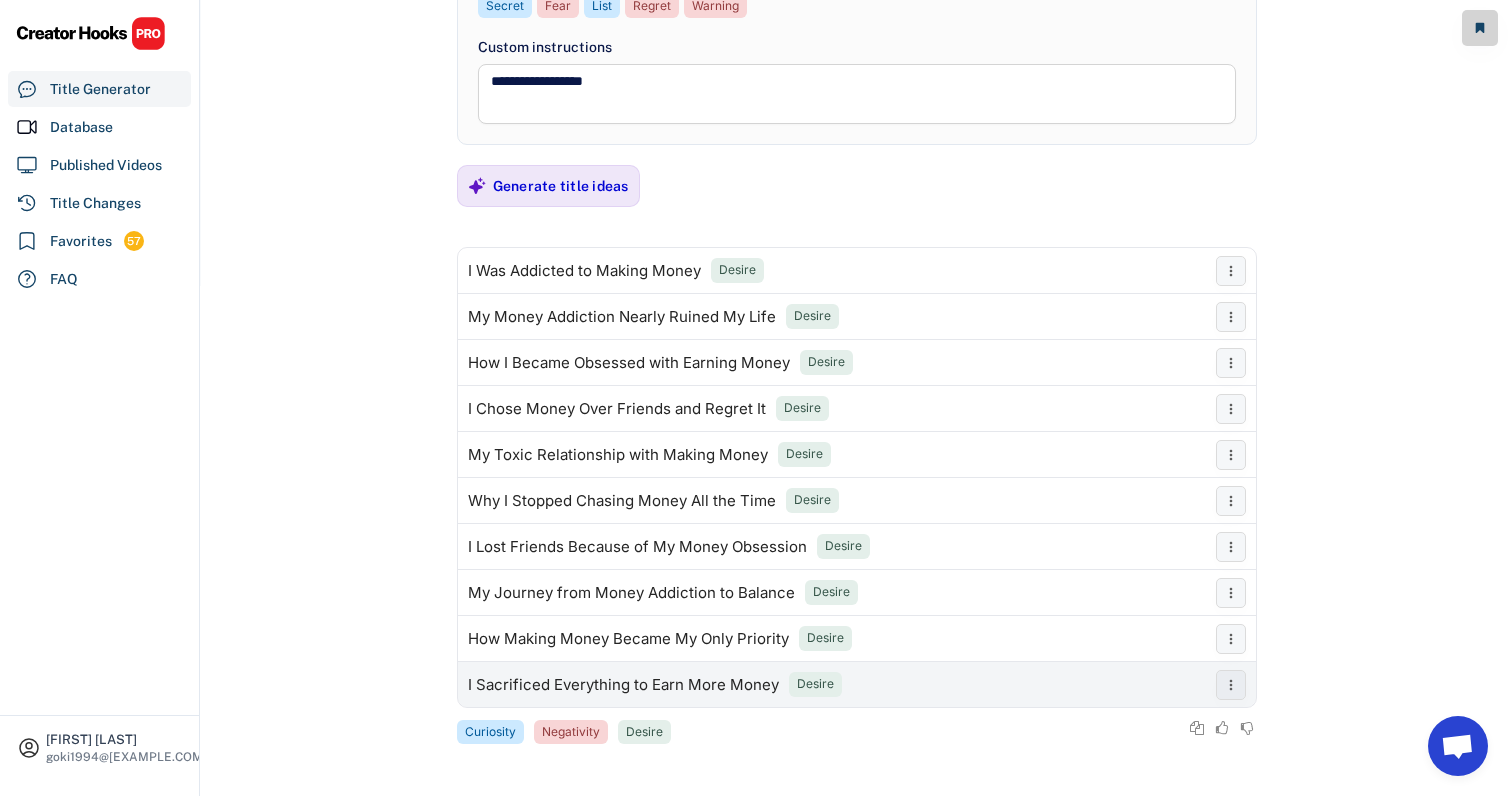 click on "I Sacrificed Everything to Earn More Money" at bounding box center [623, 685] 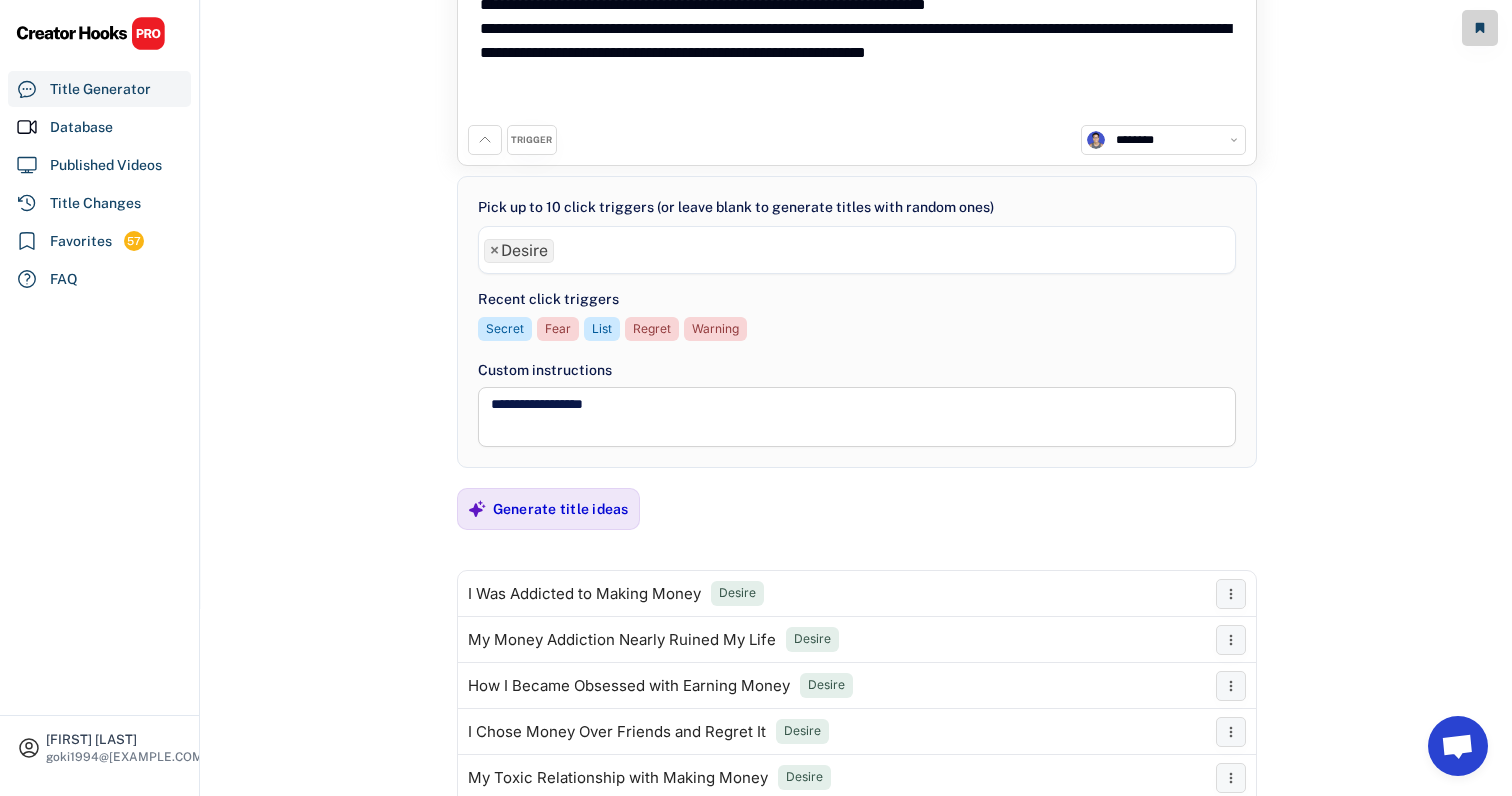 scroll, scrollTop: 122, scrollLeft: 0, axis: vertical 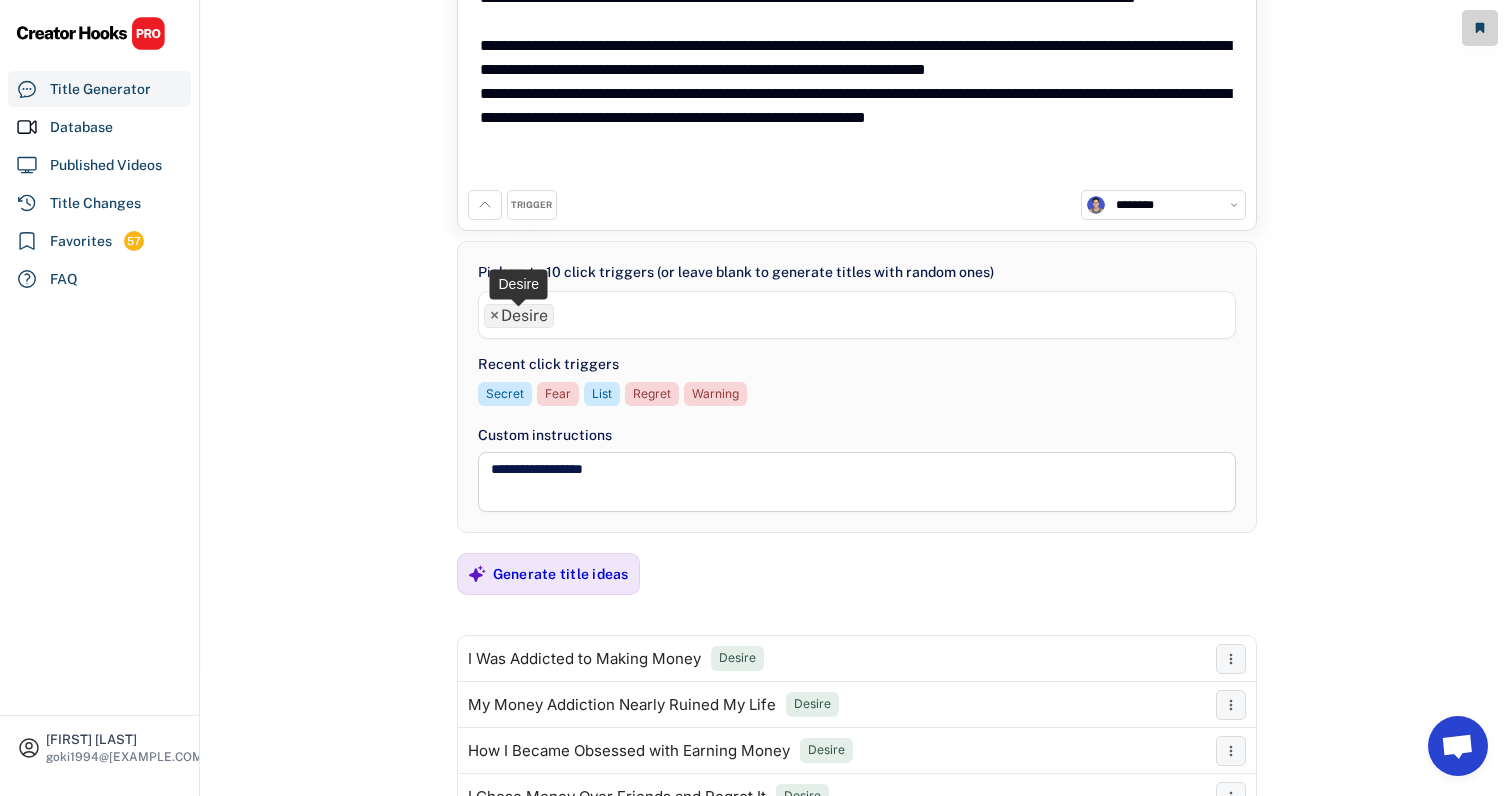 click on "× Desire" at bounding box center (519, 316) 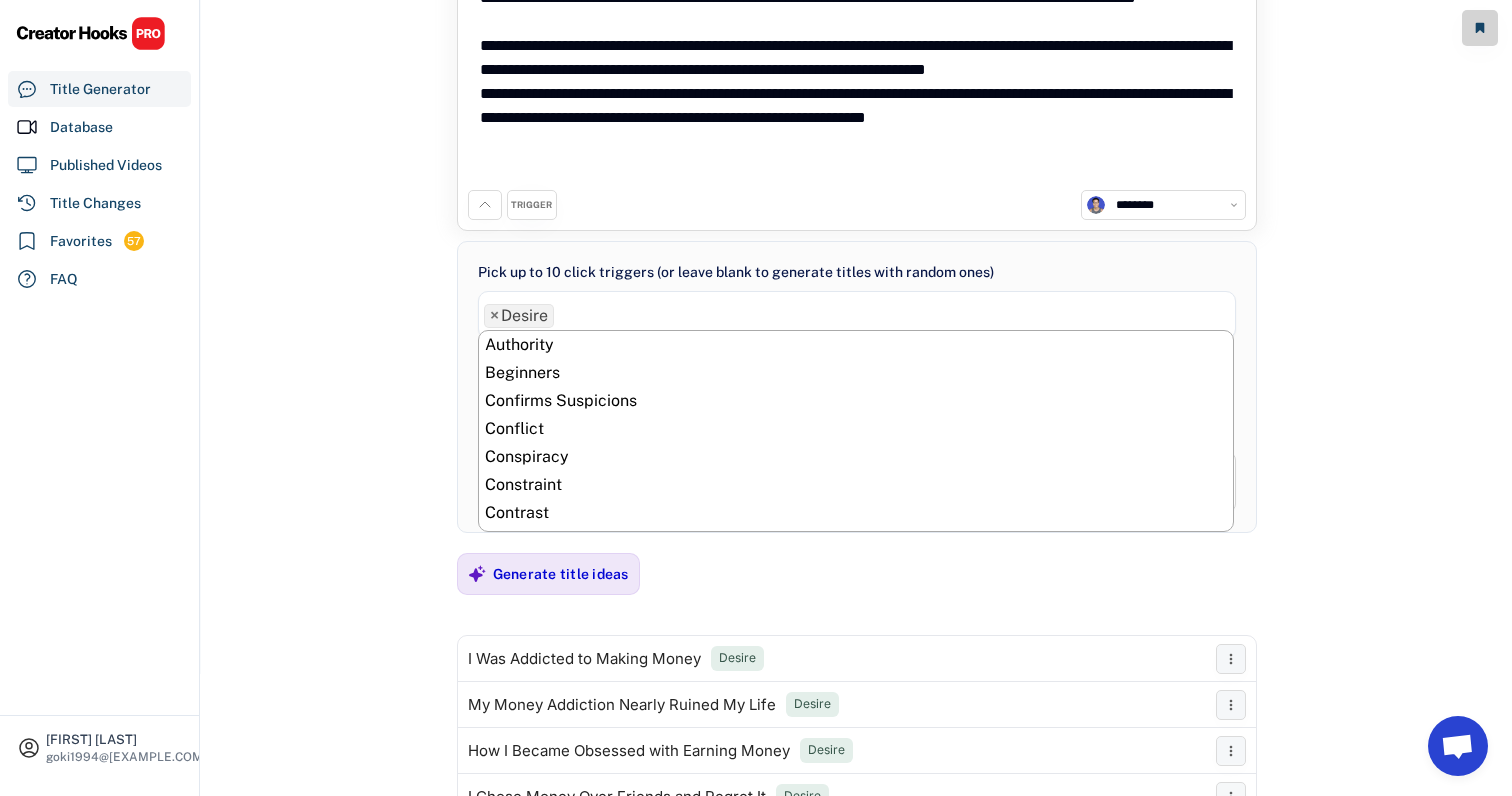 scroll, scrollTop: 308, scrollLeft: 0, axis: vertical 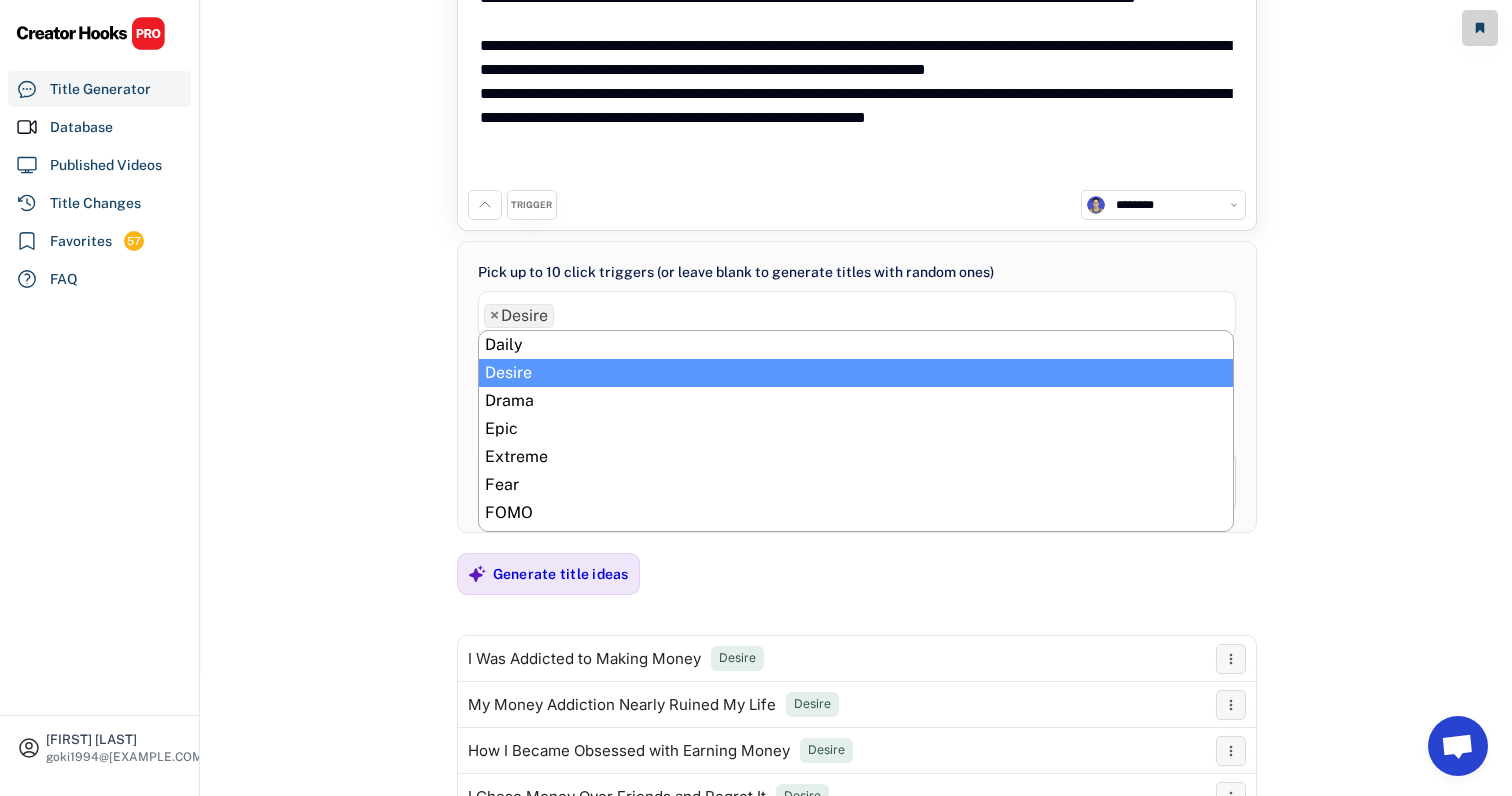 click on "× Desire" at bounding box center [519, 316] 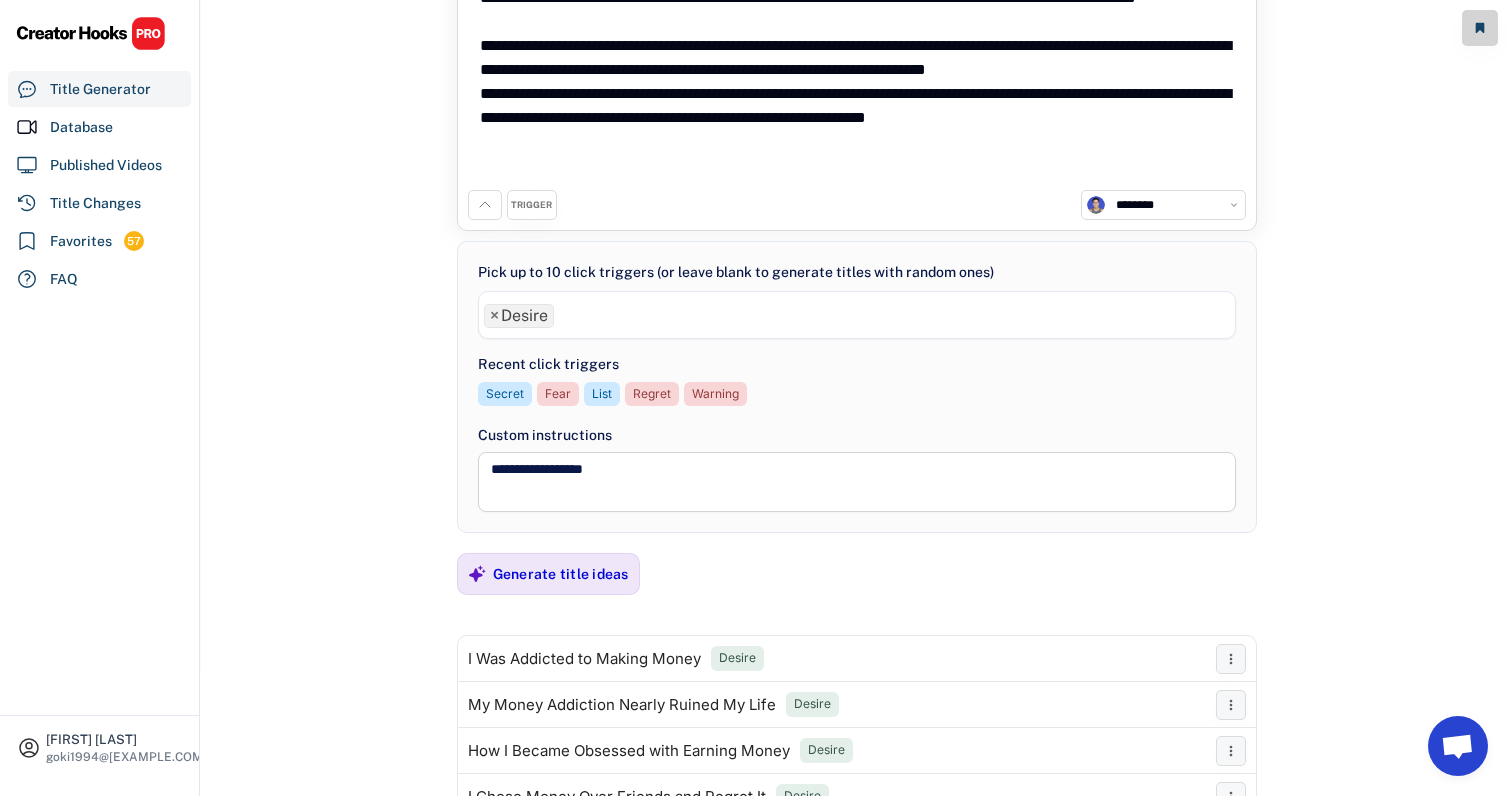 click on "×" at bounding box center [494, 316] 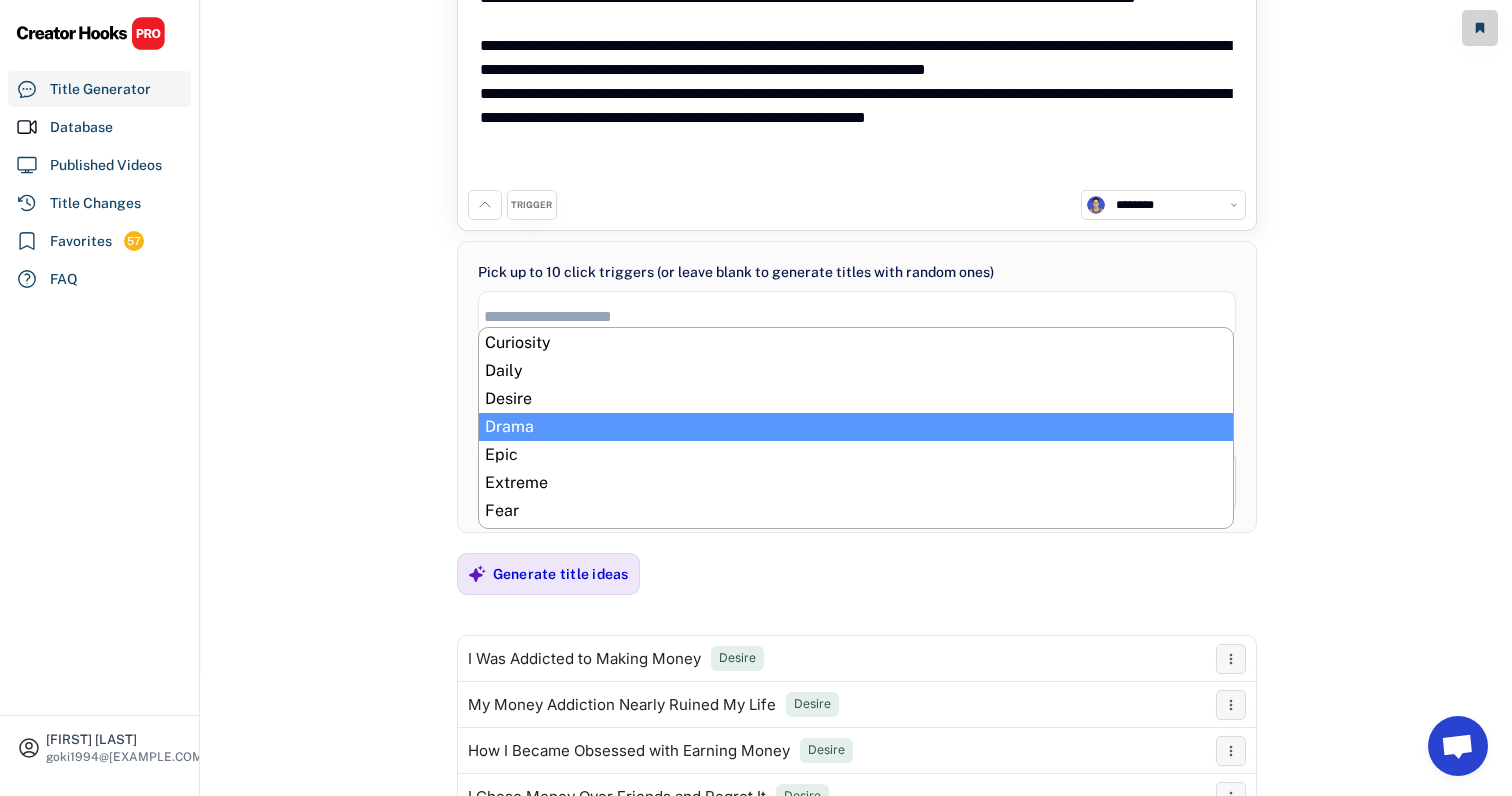 scroll, scrollTop: 281, scrollLeft: 0, axis: vertical 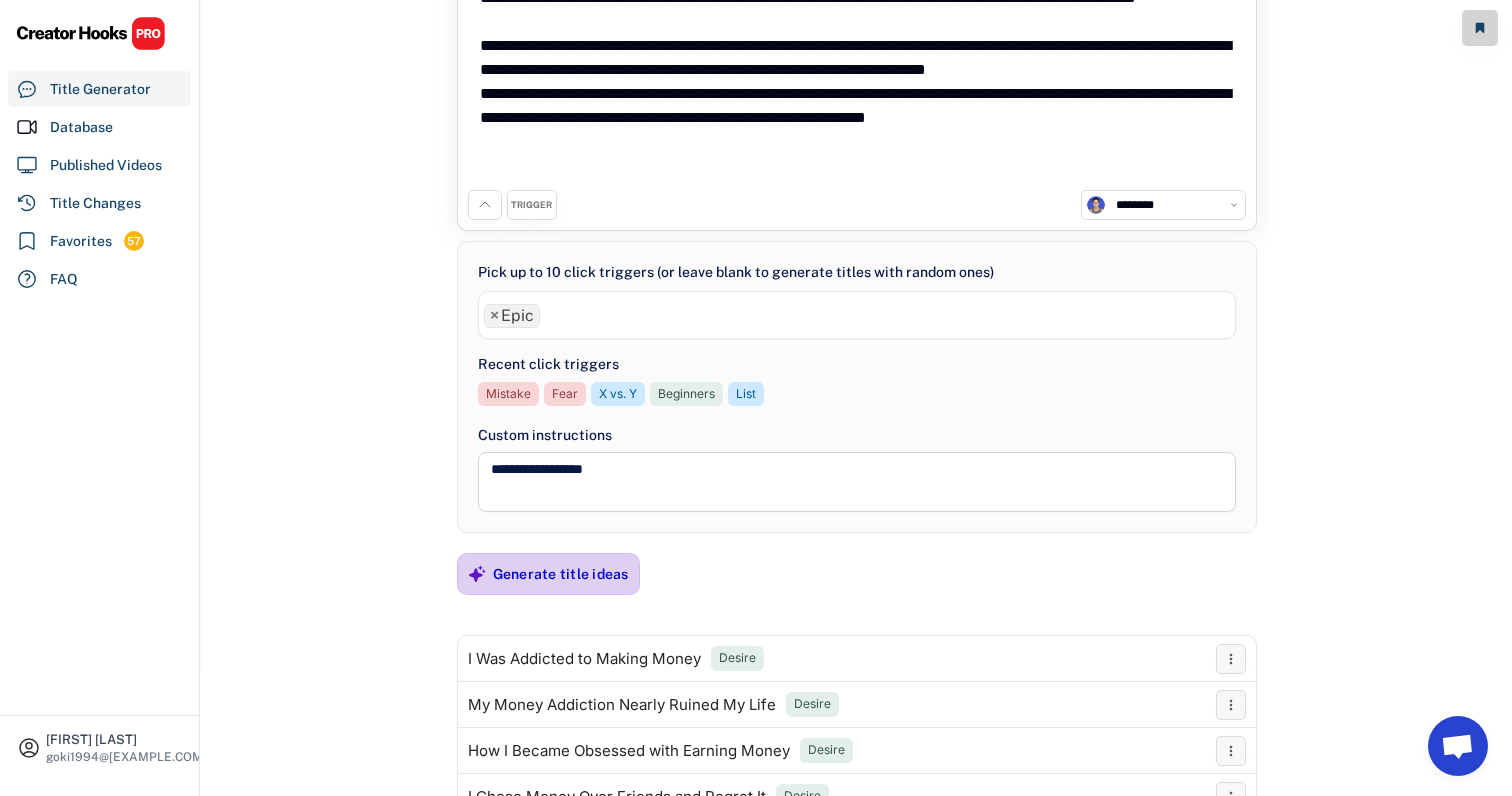 click on "Generate title ideas" at bounding box center (561, 574) 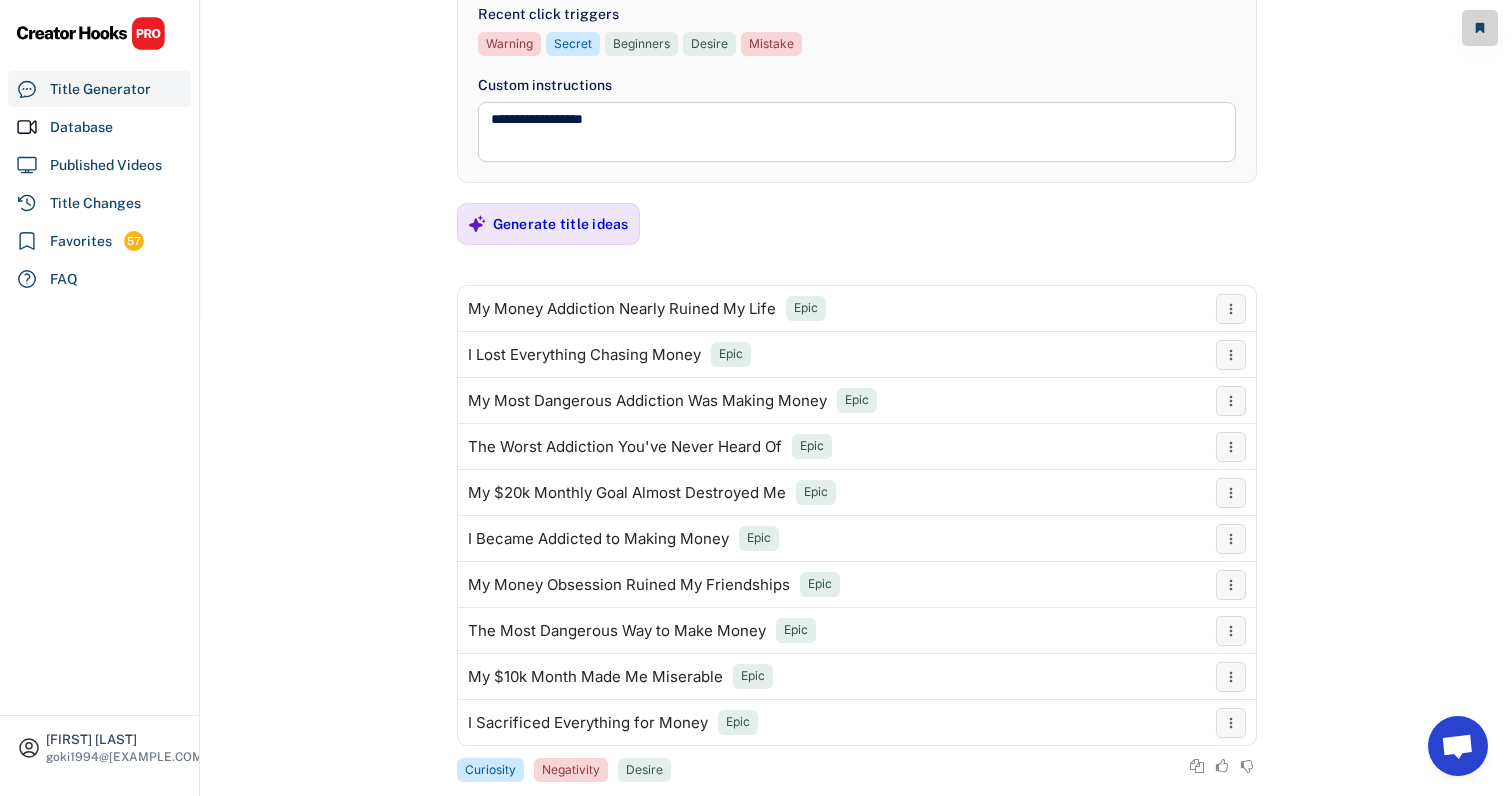 scroll, scrollTop: 503, scrollLeft: 0, axis: vertical 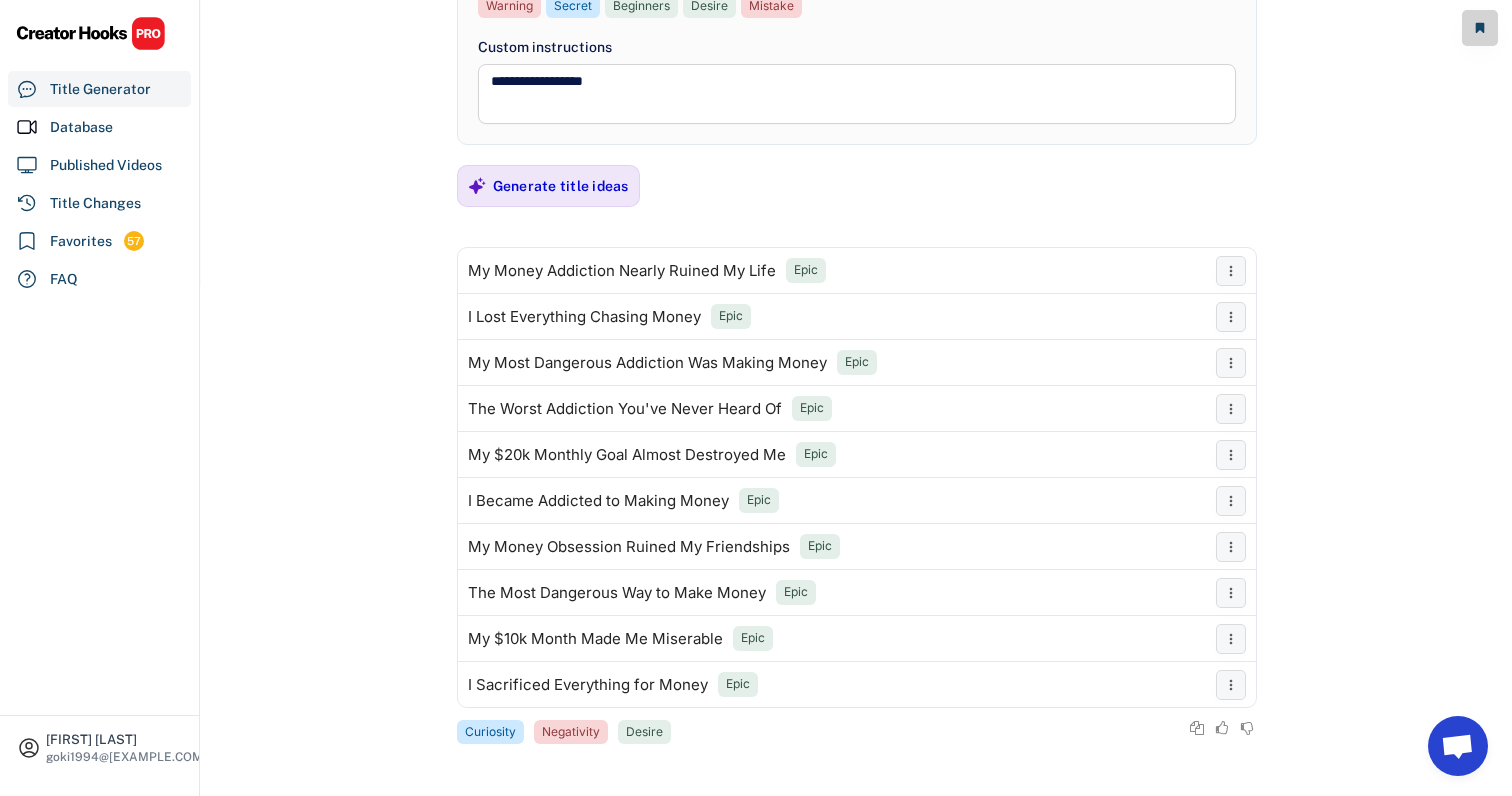 click on "**********" at bounding box center (756, -112) 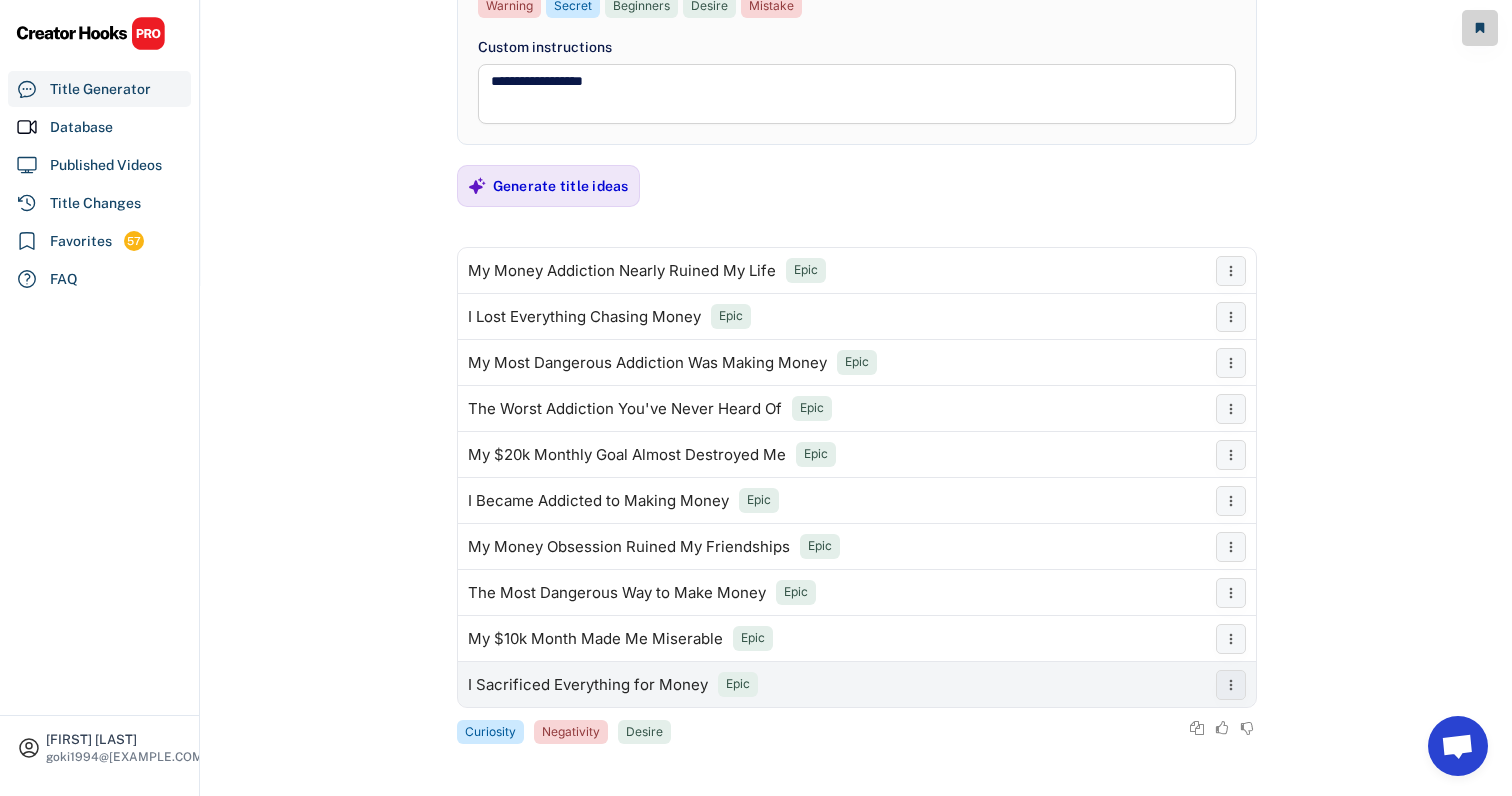 click on "I Sacrificed Everything for Money" at bounding box center [588, 685] 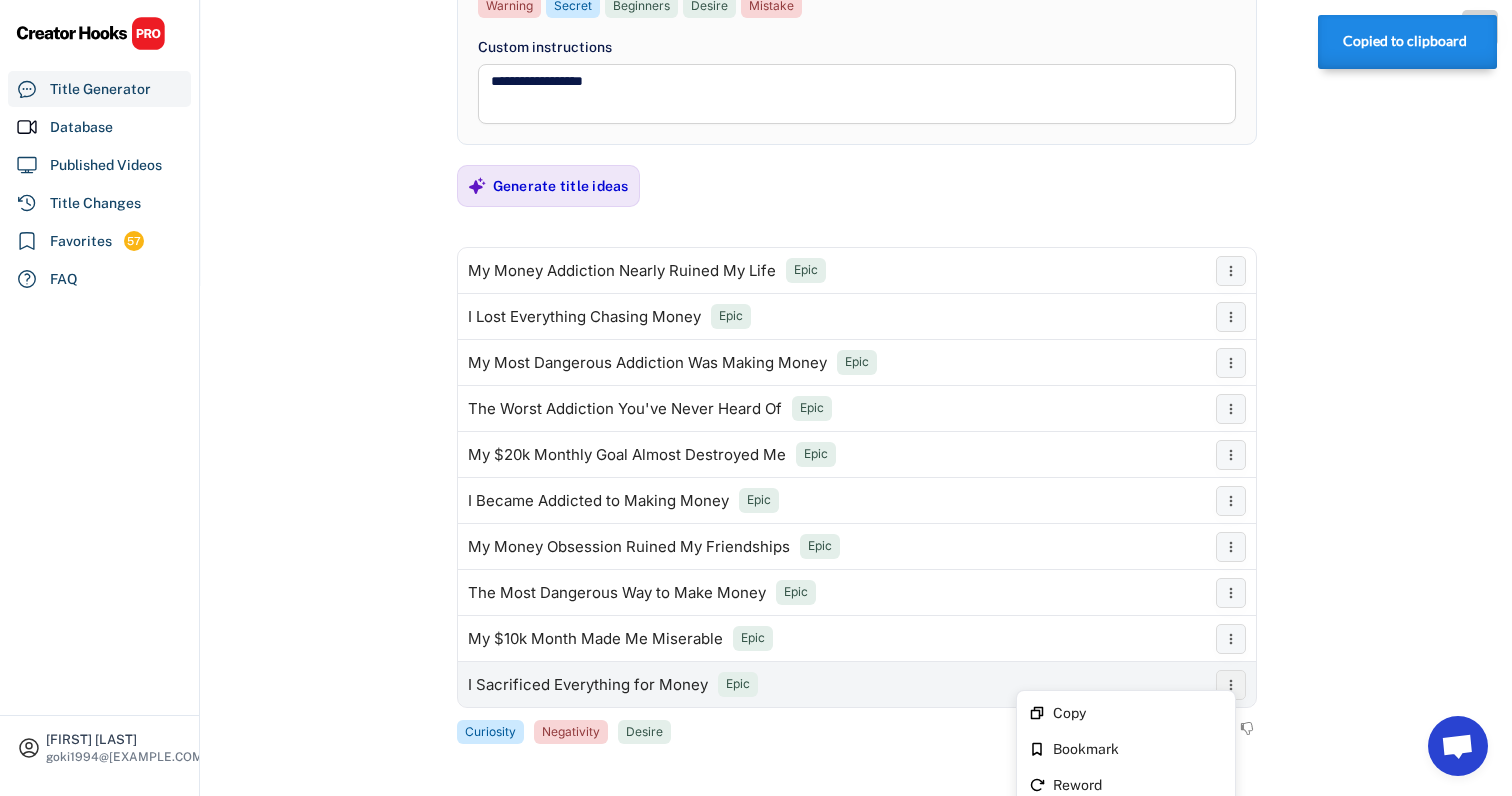 scroll, scrollTop: 557, scrollLeft: 0, axis: vertical 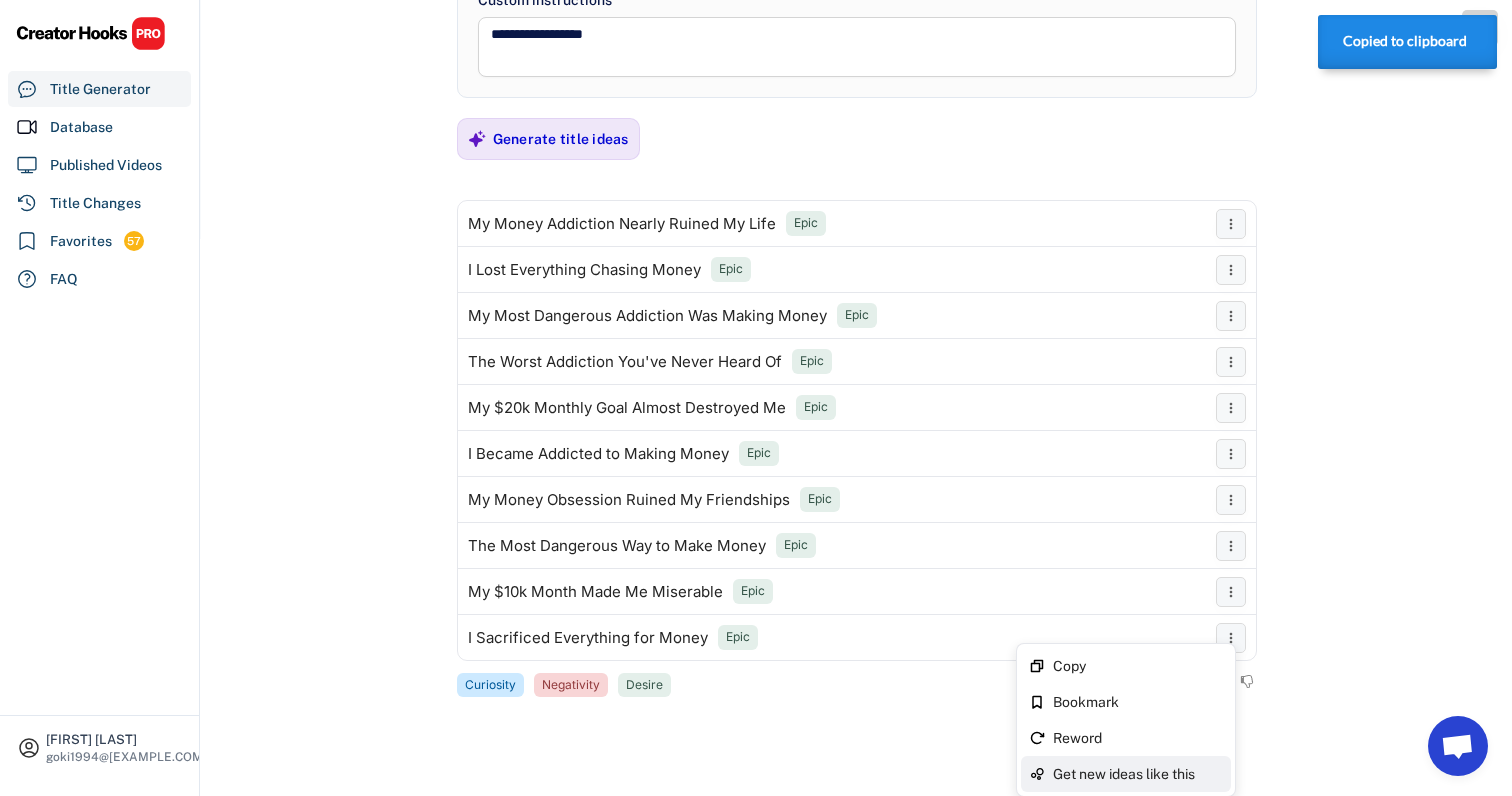 click on "Get new ideas like this" at bounding box center (1138, 774) 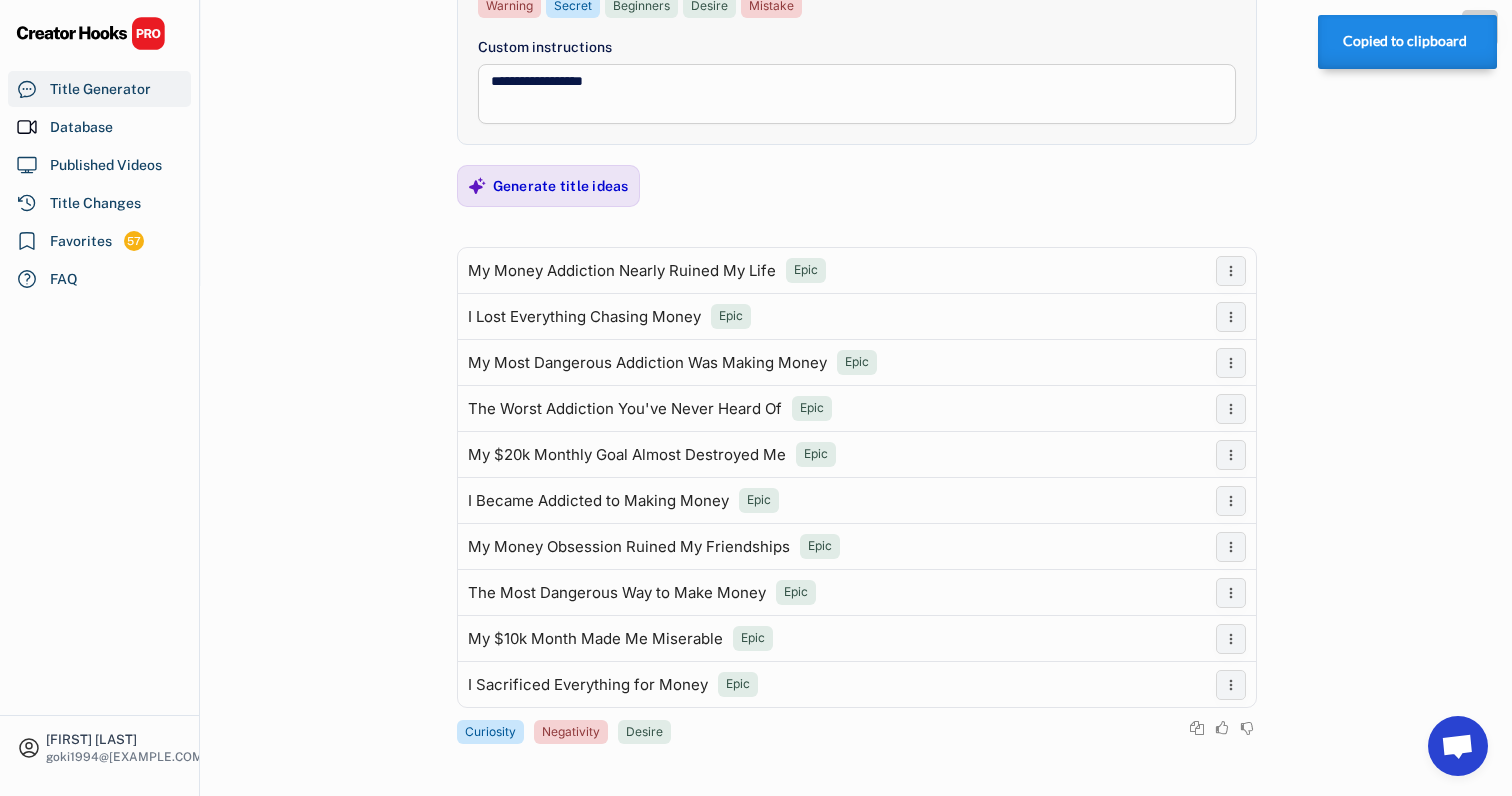 scroll, scrollTop: 510, scrollLeft: 0, axis: vertical 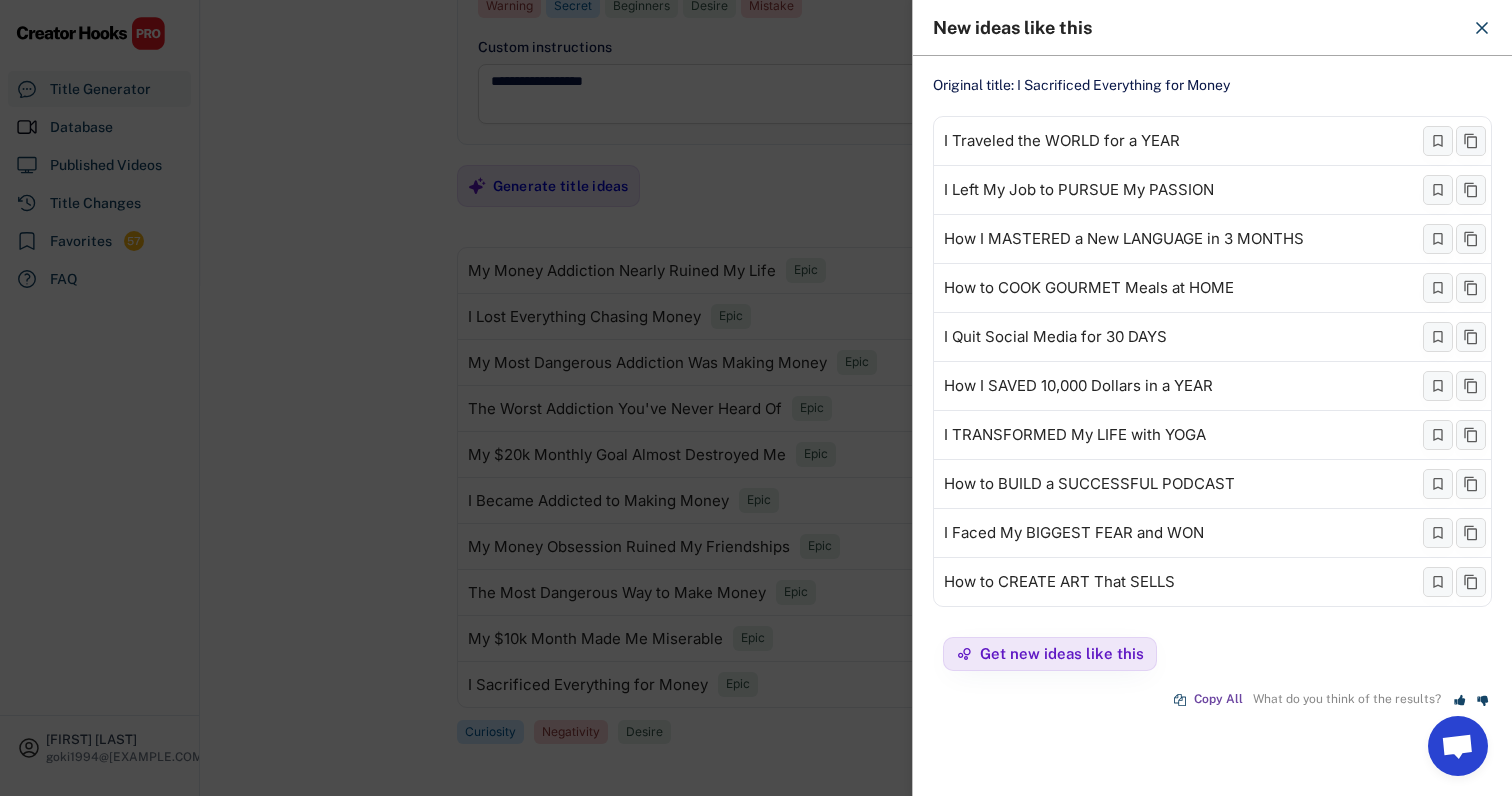 click at bounding box center [756, 398] 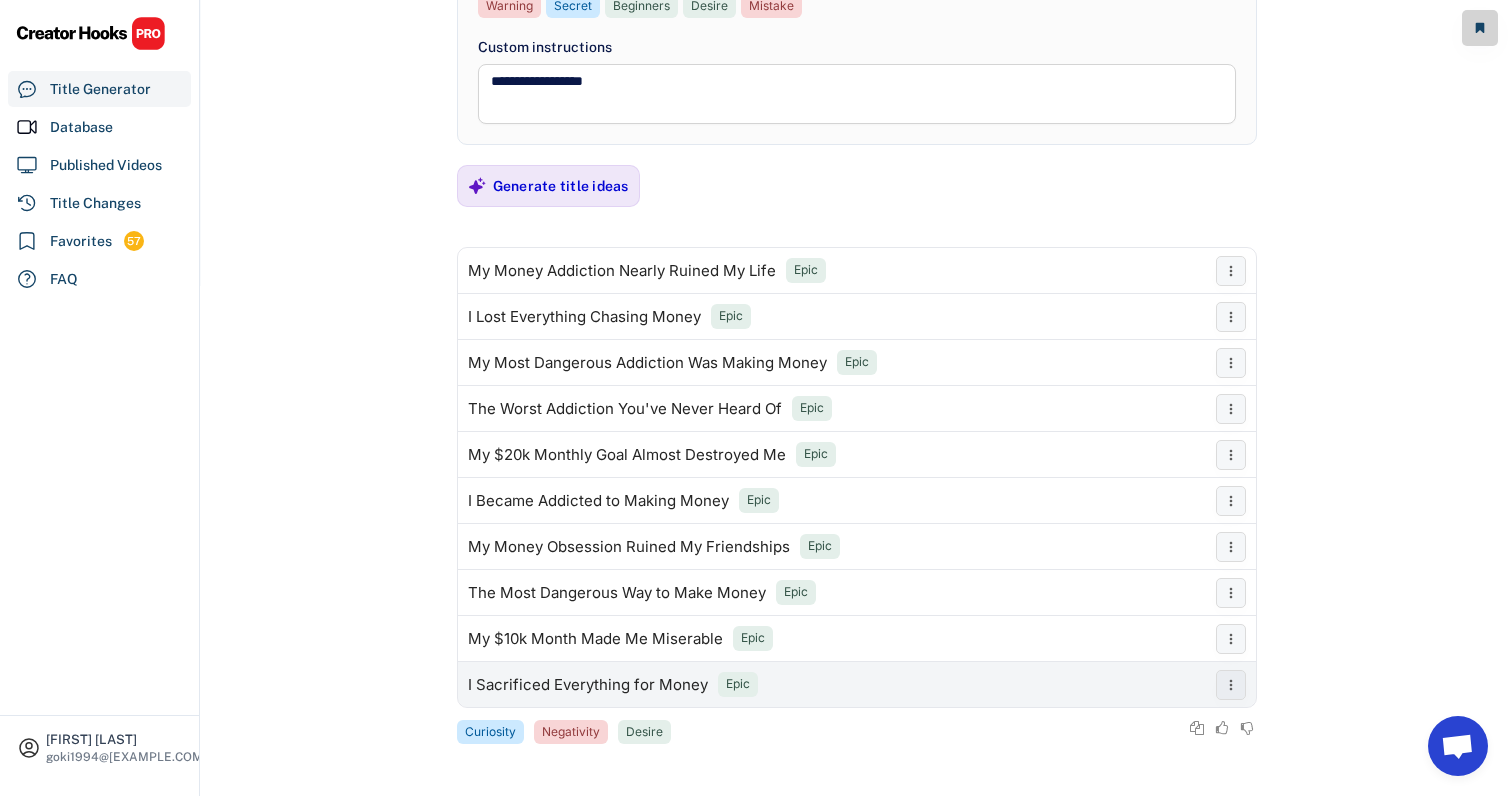 scroll, scrollTop: 557, scrollLeft: 0, axis: vertical 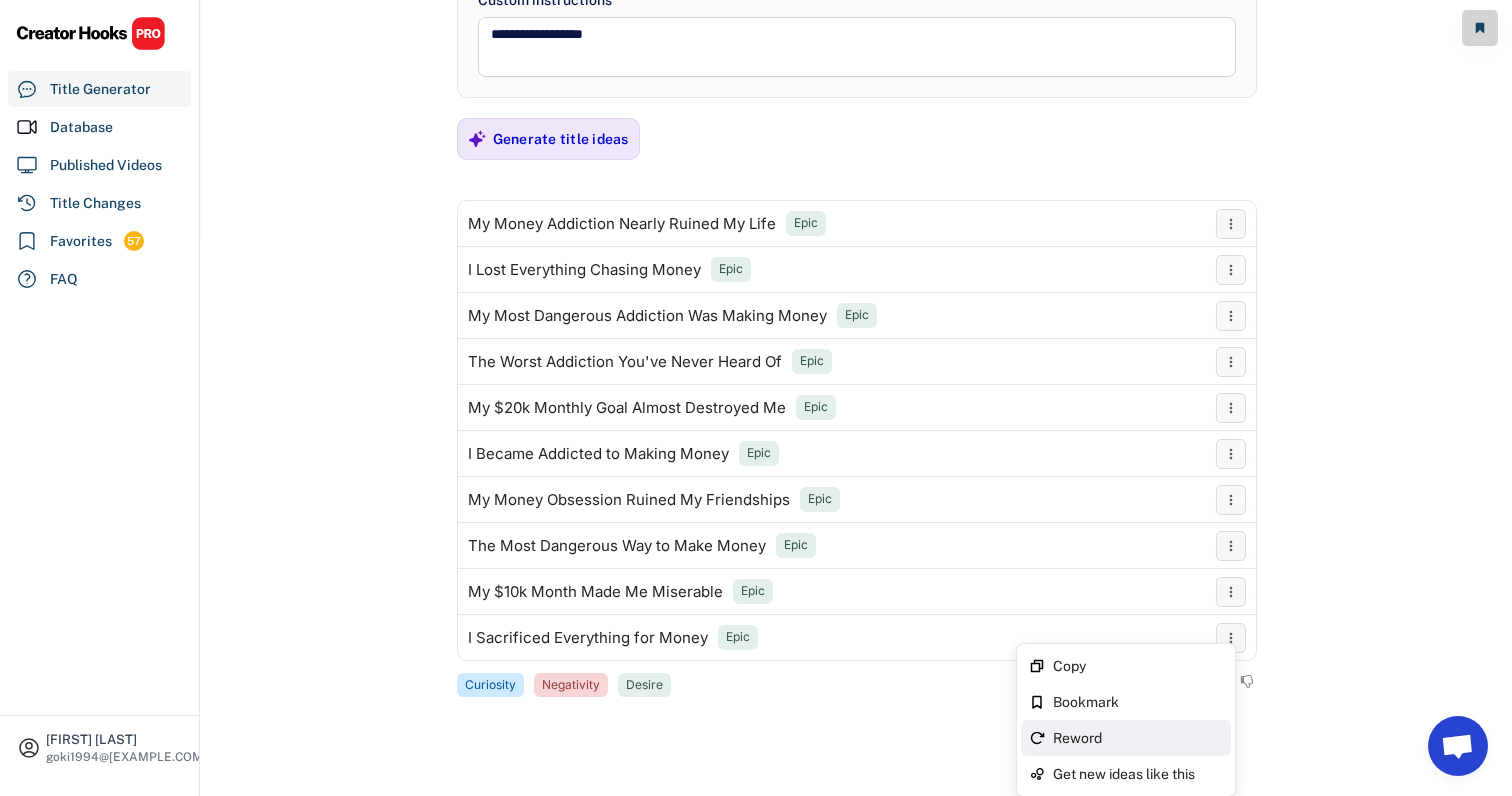 click on "Reword" at bounding box center [1138, 738] 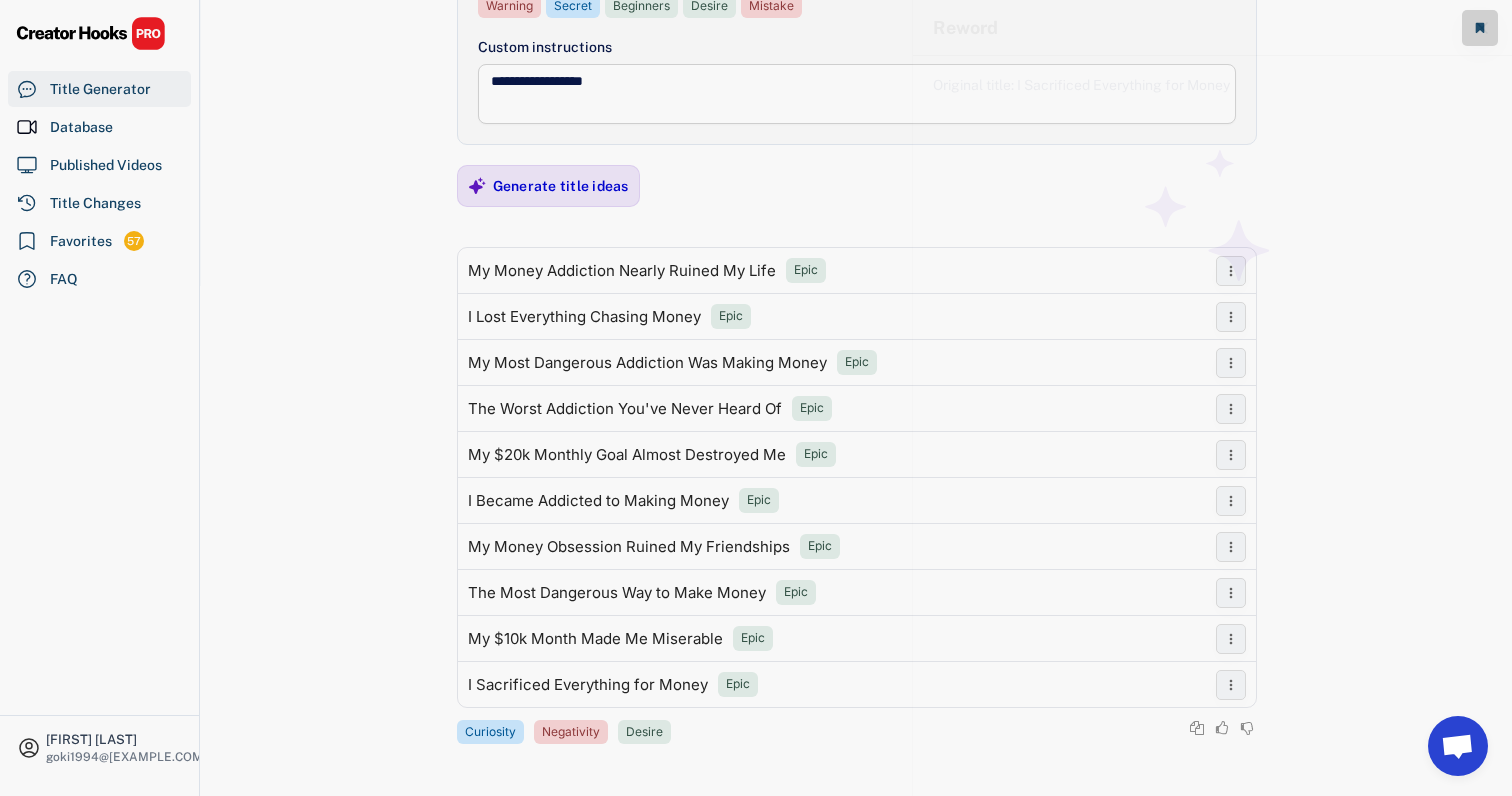 scroll, scrollTop: 510, scrollLeft: 0, axis: vertical 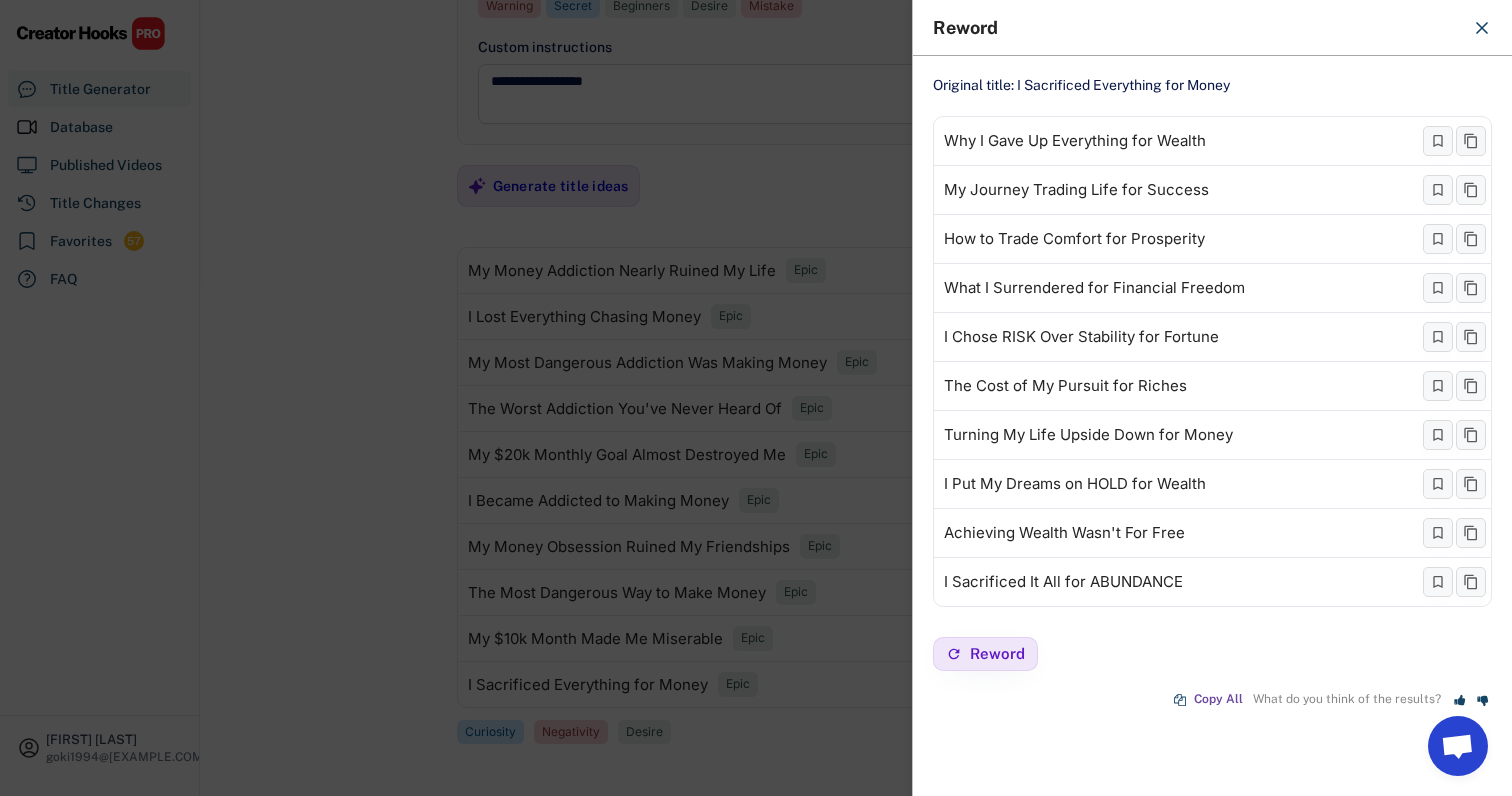 click at bounding box center [756, 398] 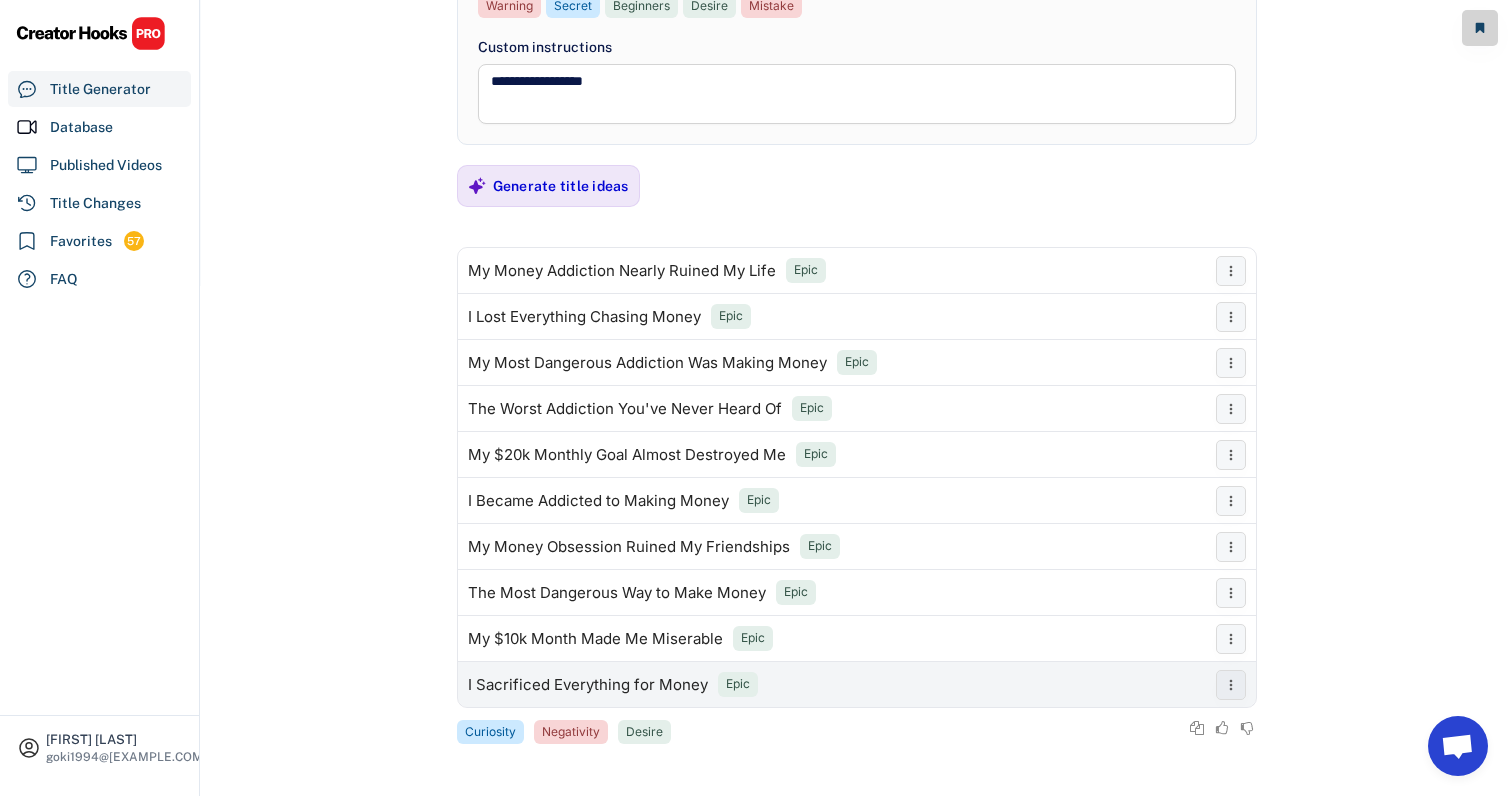 click on "I Sacrificed Everything for Money Epic" at bounding box center (832, 685) 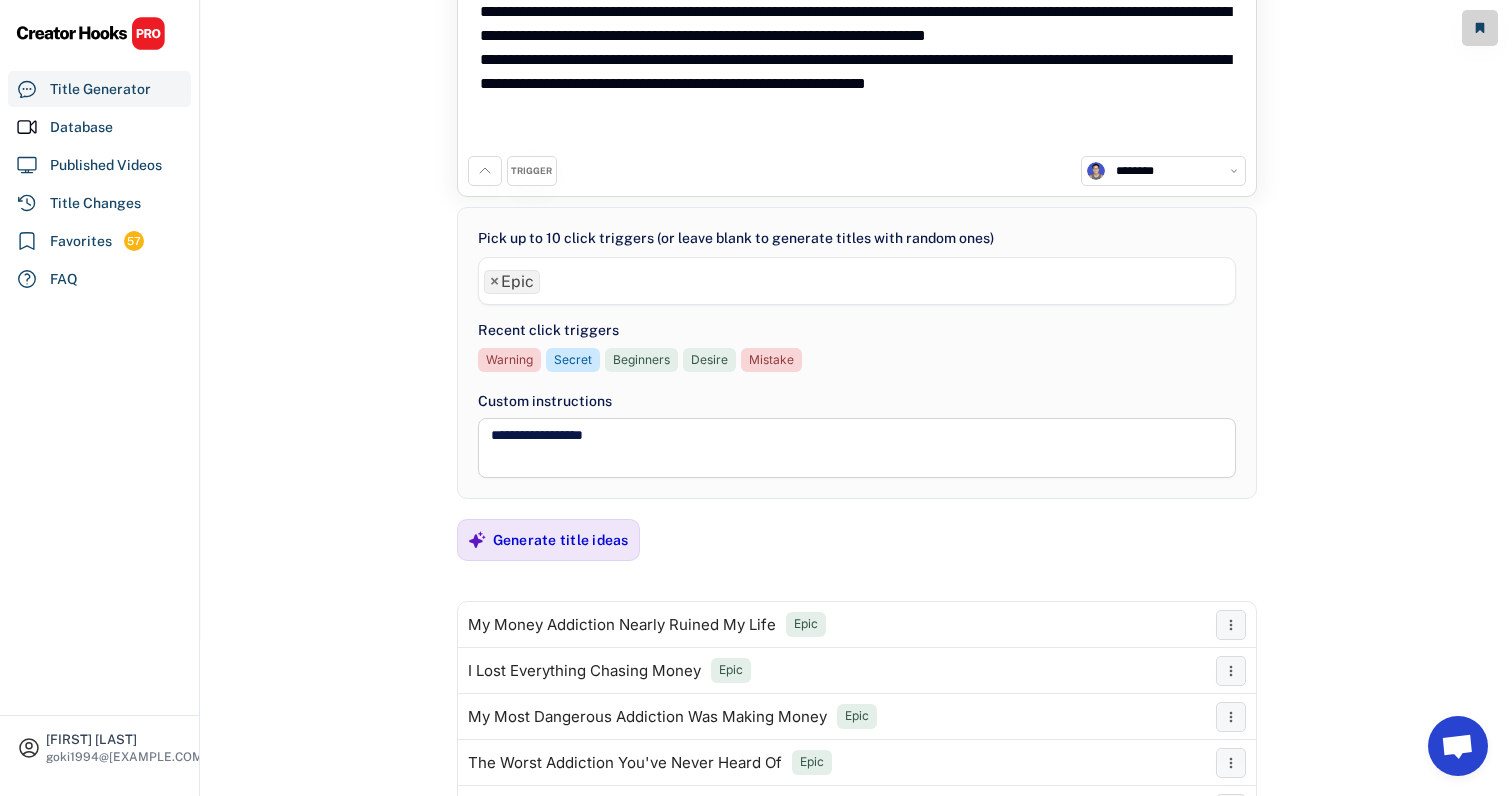 scroll, scrollTop: 137, scrollLeft: 0, axis: vertical 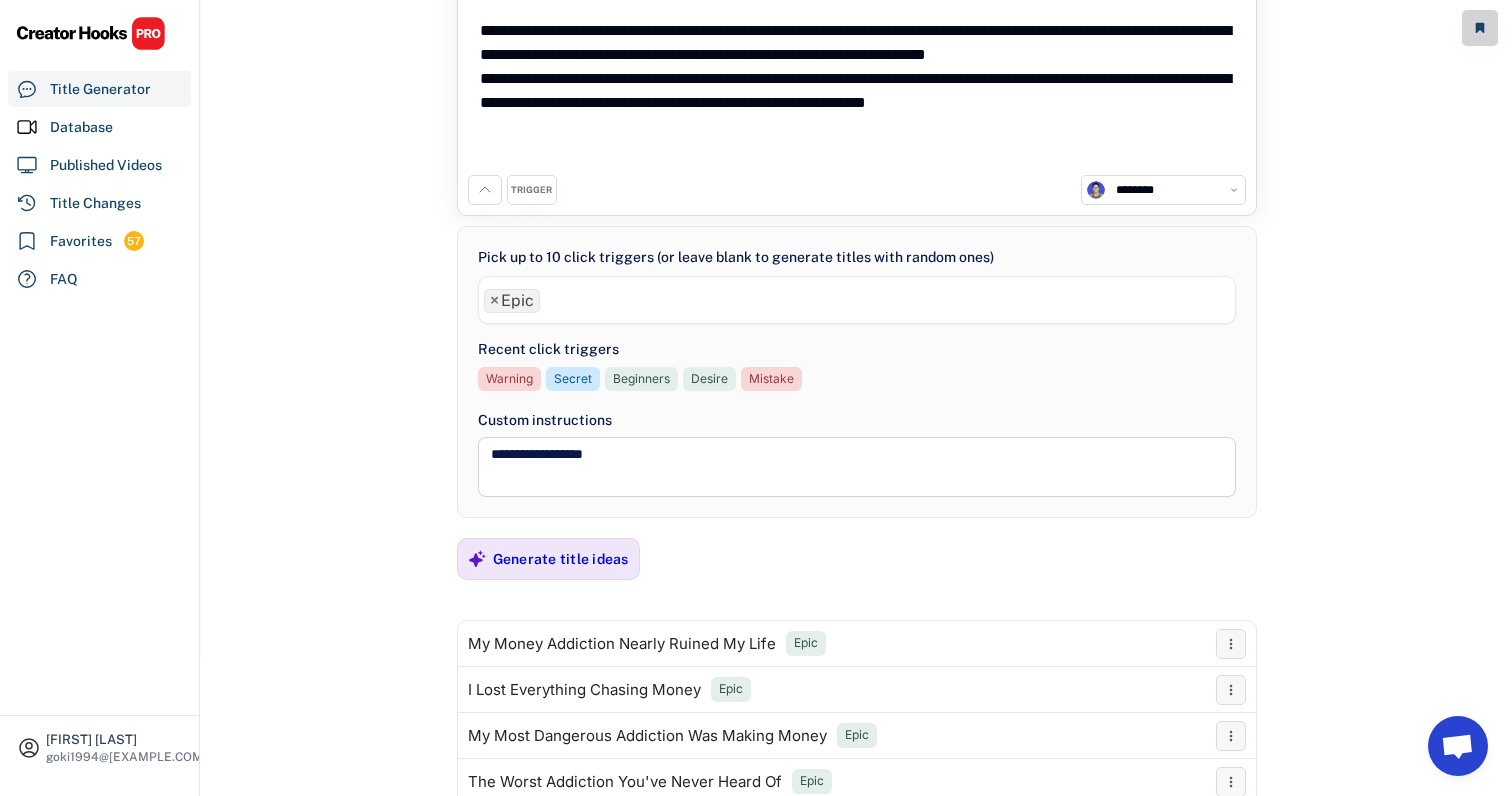 click on "×" at bounding box center [494, 301] 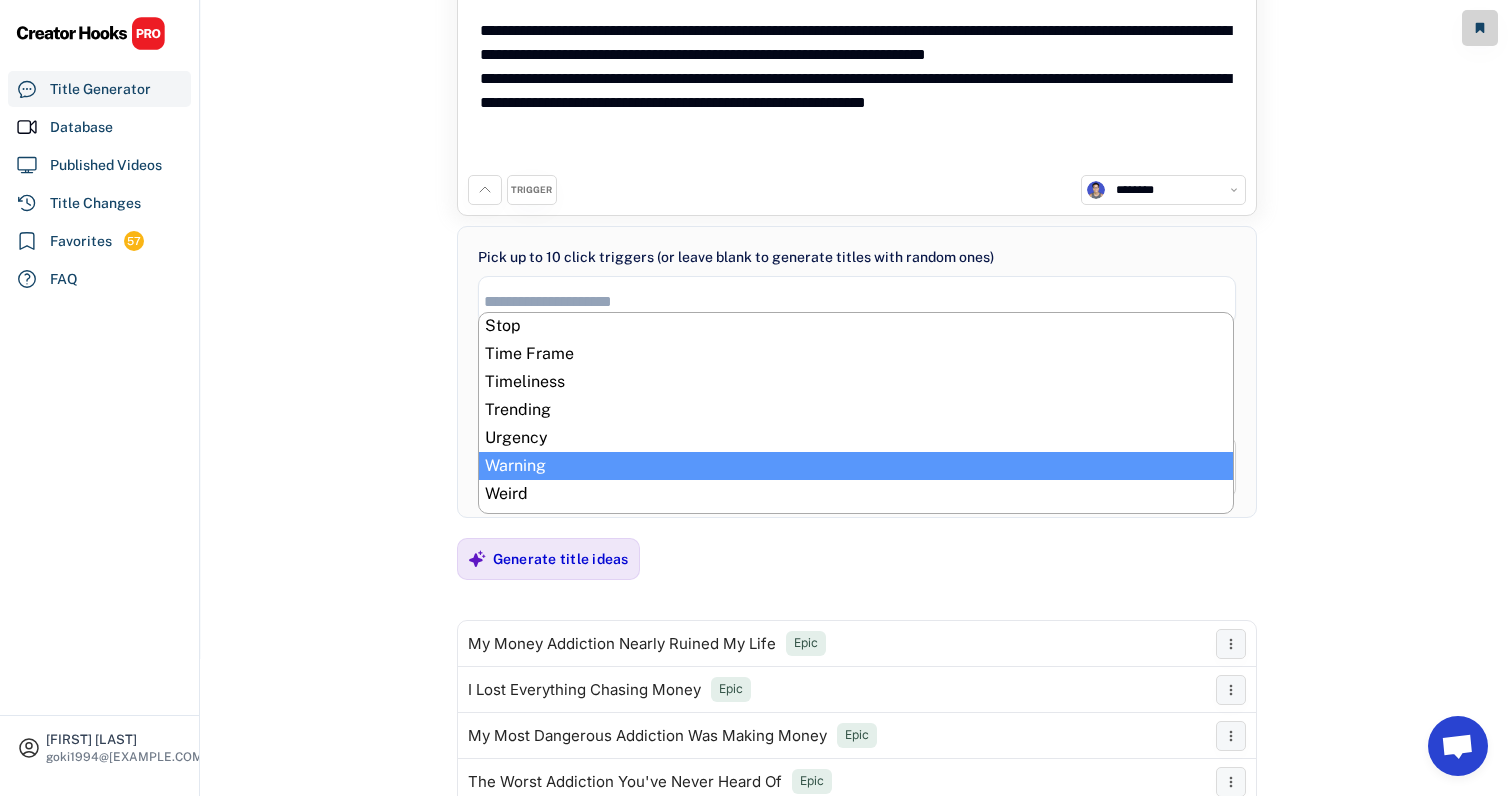 scroll, scrollTop: 1032, scrollLeft: 0, axis: vertical 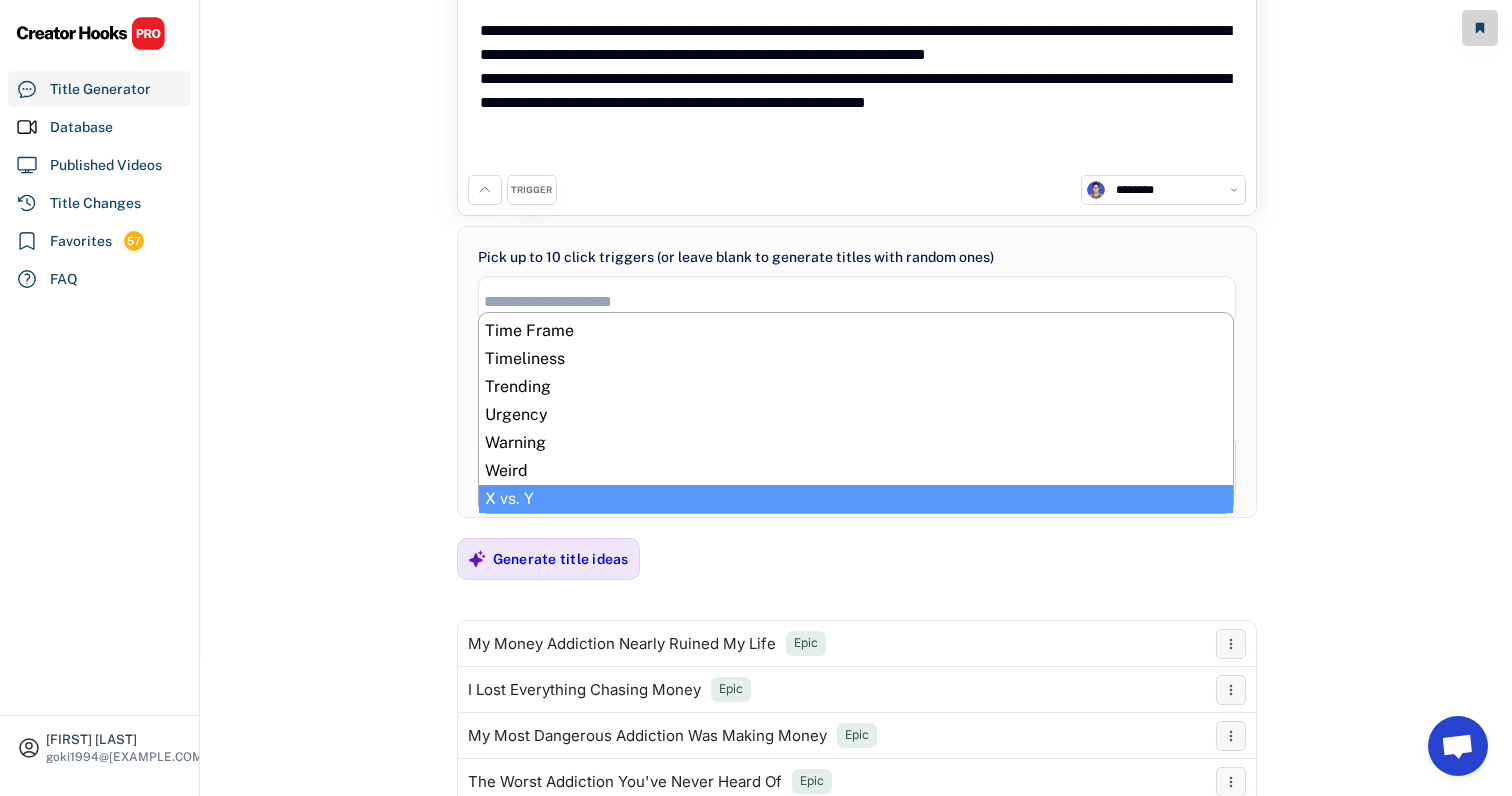 select on "**********" 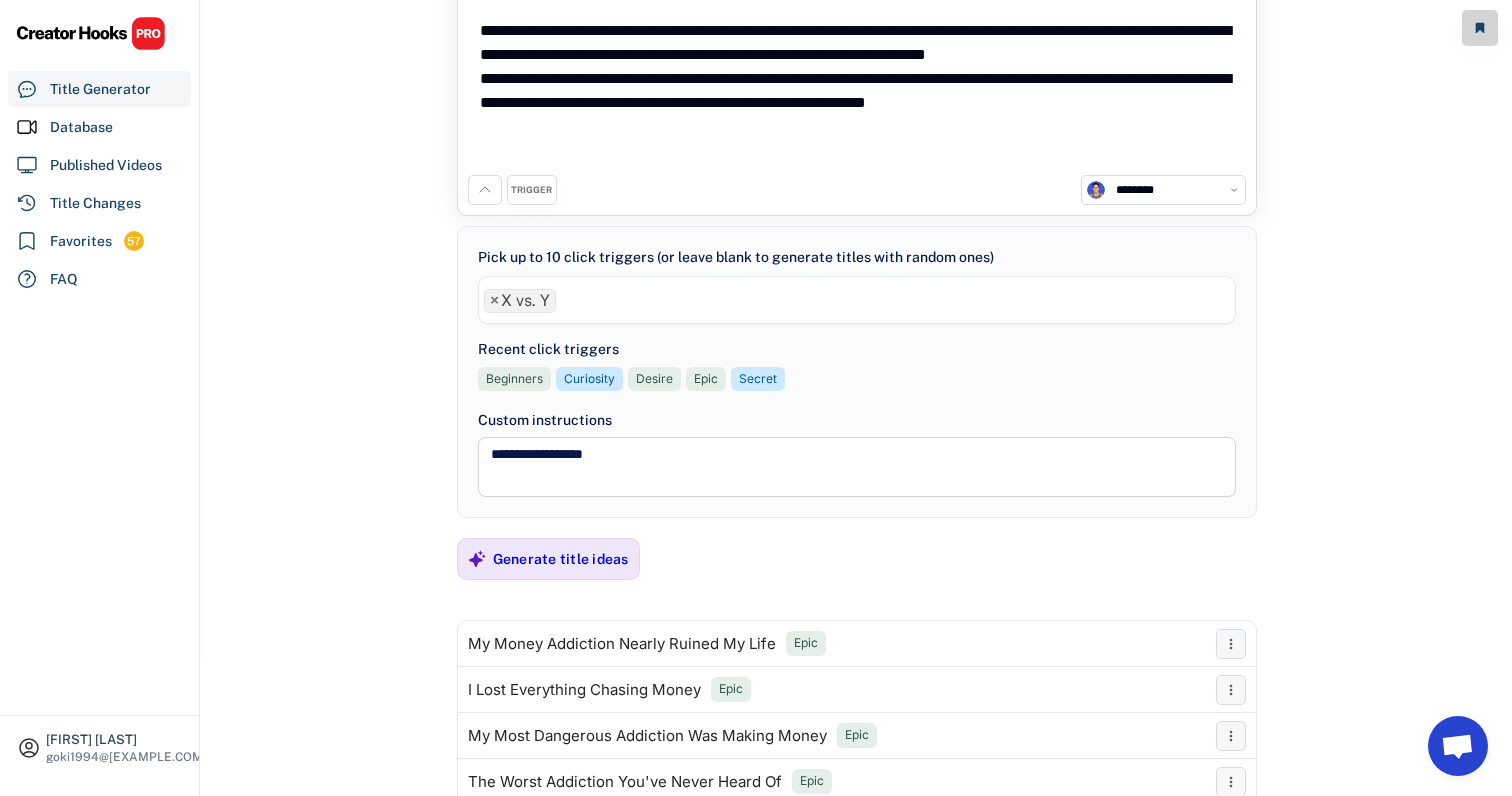 click on "**********" at bounding box center (857, 511) 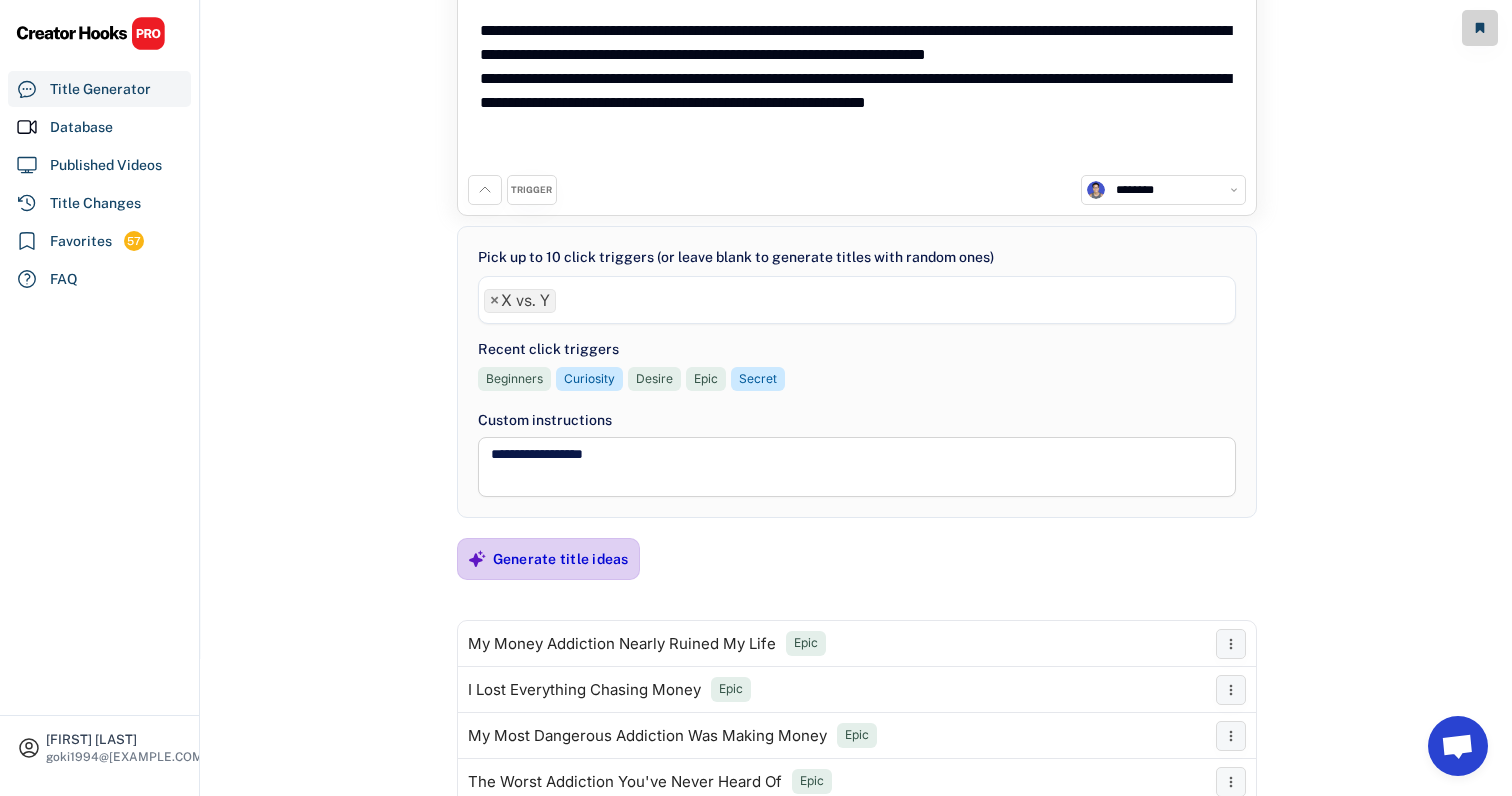 click on "Generate title ideas" at bounding box center (561, 559) 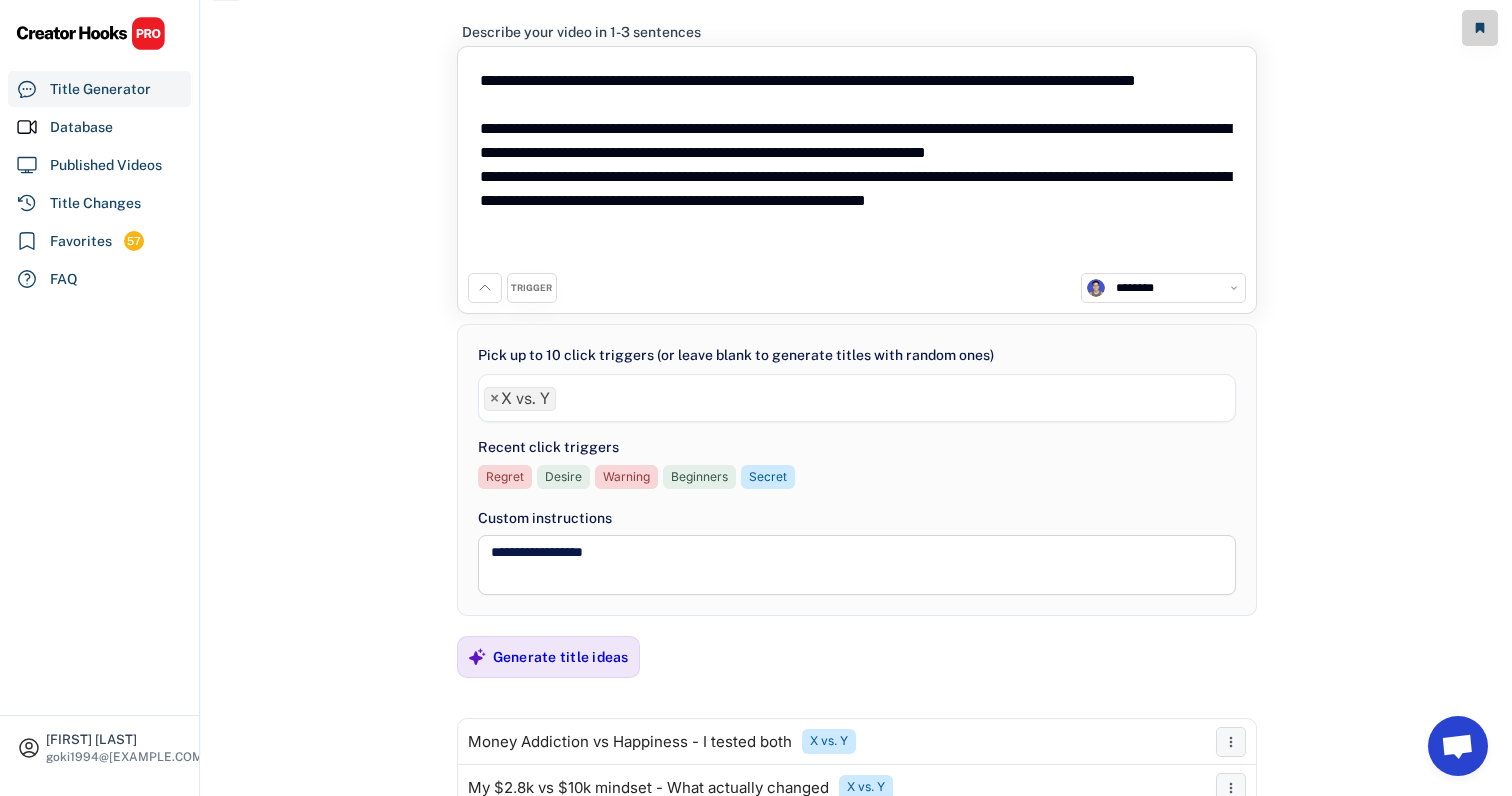 scroll, scrollTop: 0, scrollLeft: 0, axis: both 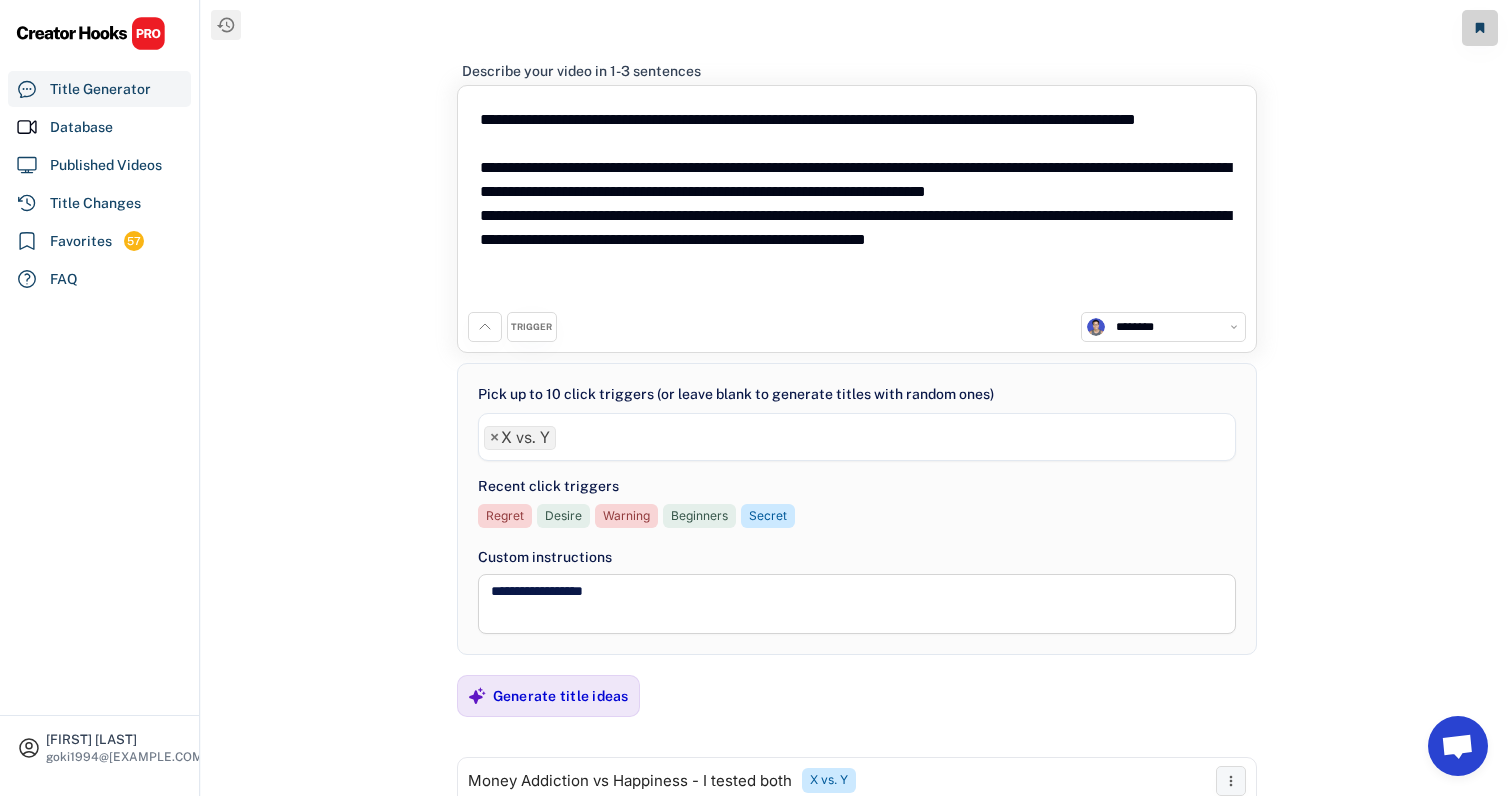 drag, startPoint x: 479, startPoint y: 114, endPoint x: 720, endPoint y: 336, distance: 327.666 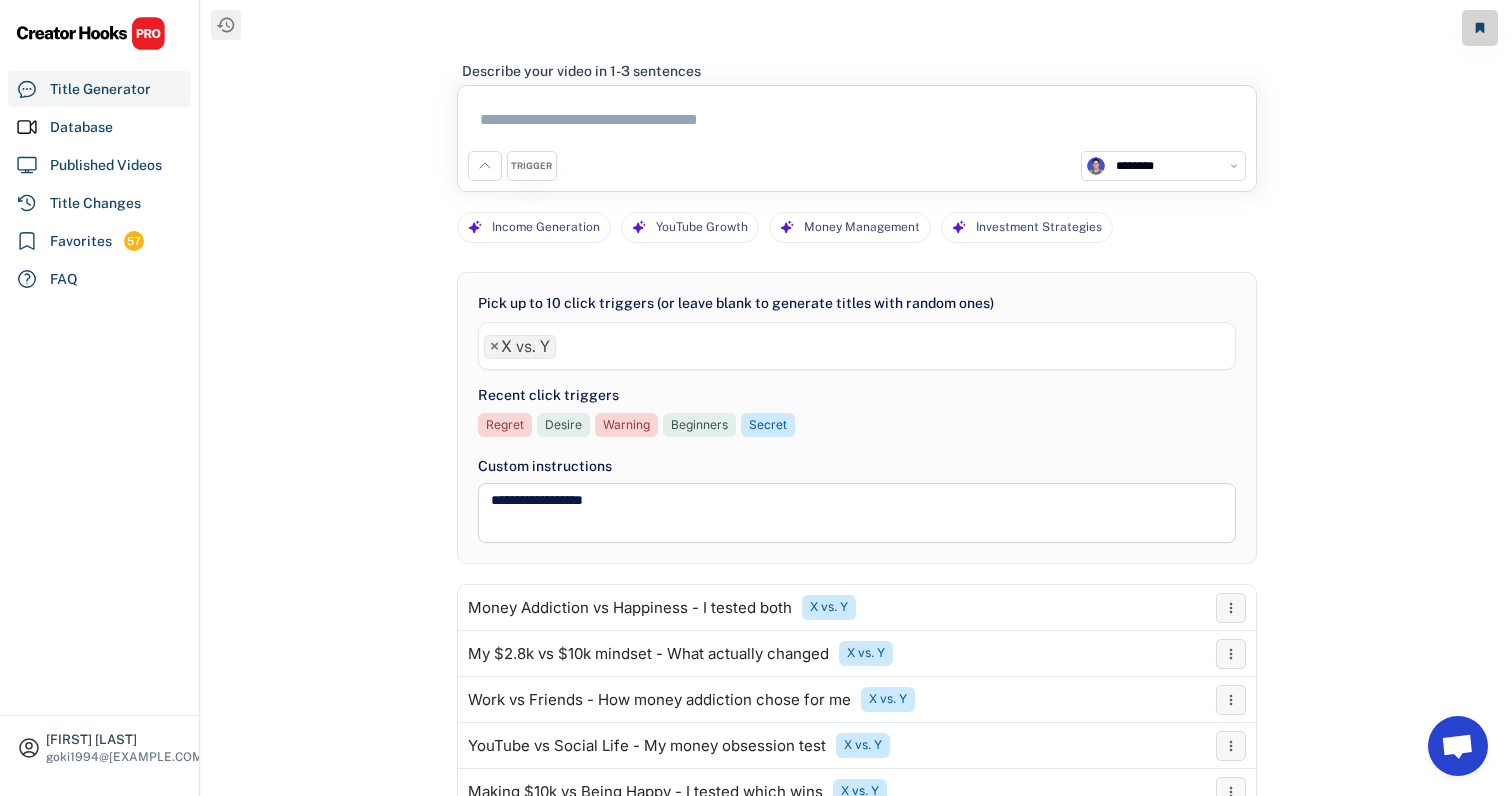 type 